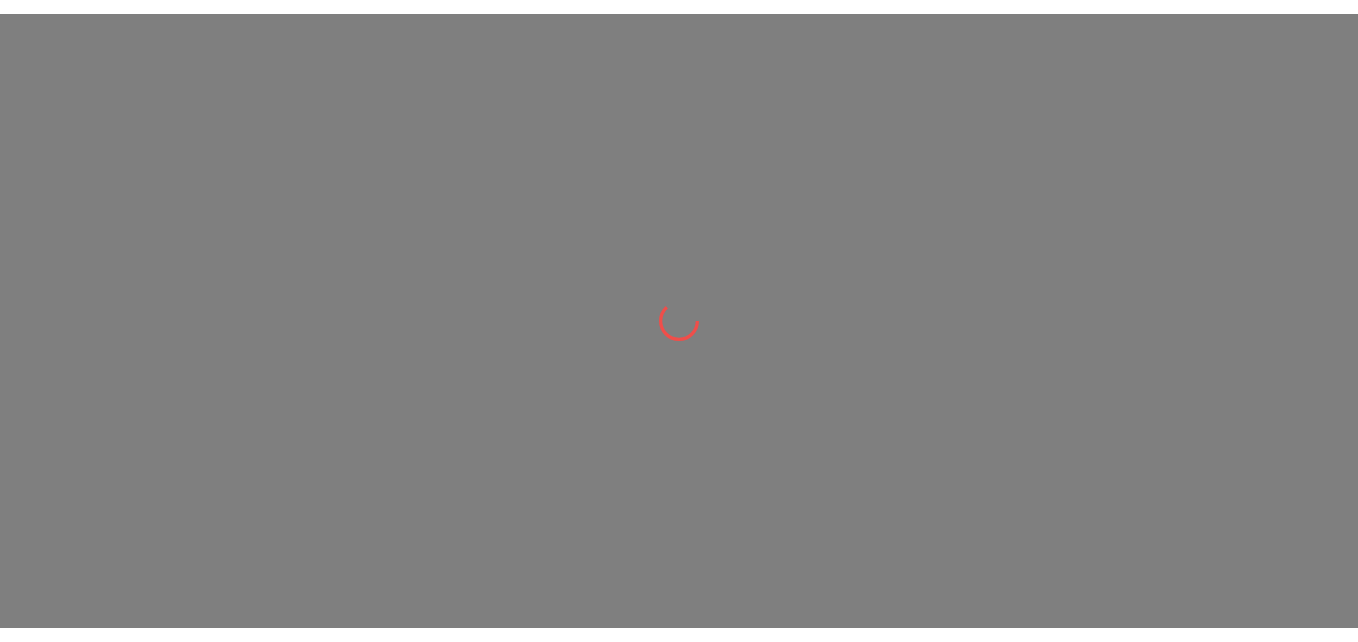 scroll, scrollTop: 0, scrollLeft: 0, axis: both 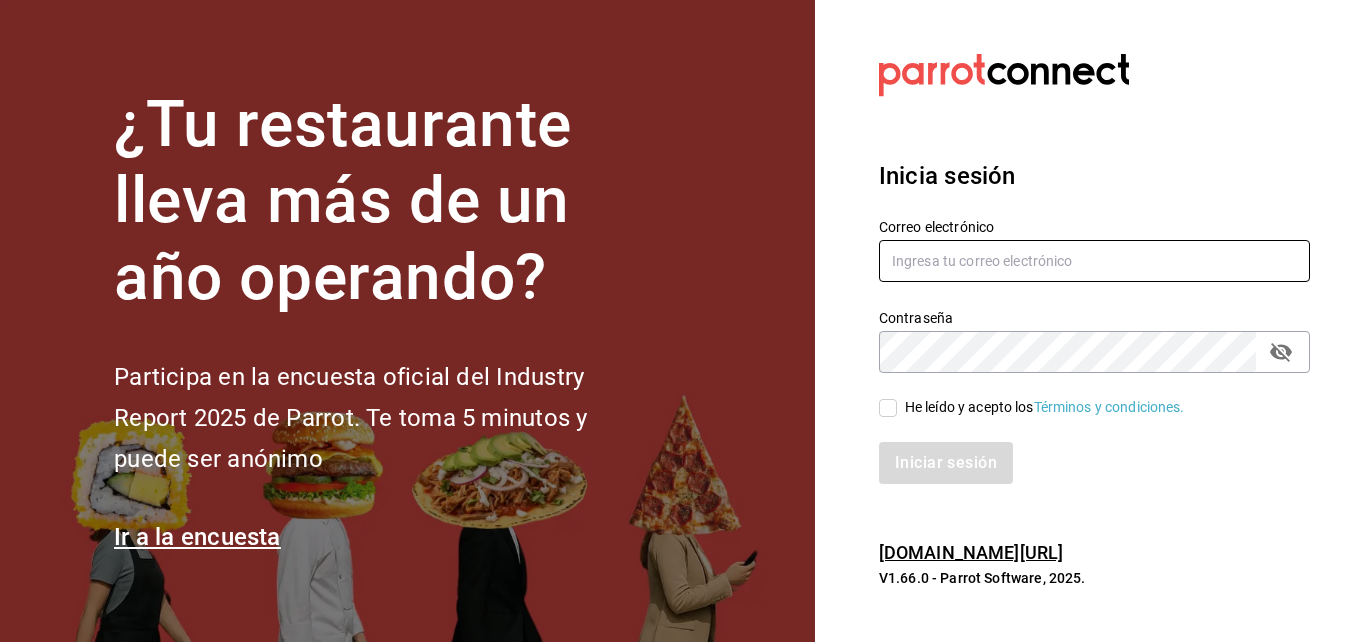type on "mochomos.puebla@grupocosteno.com" 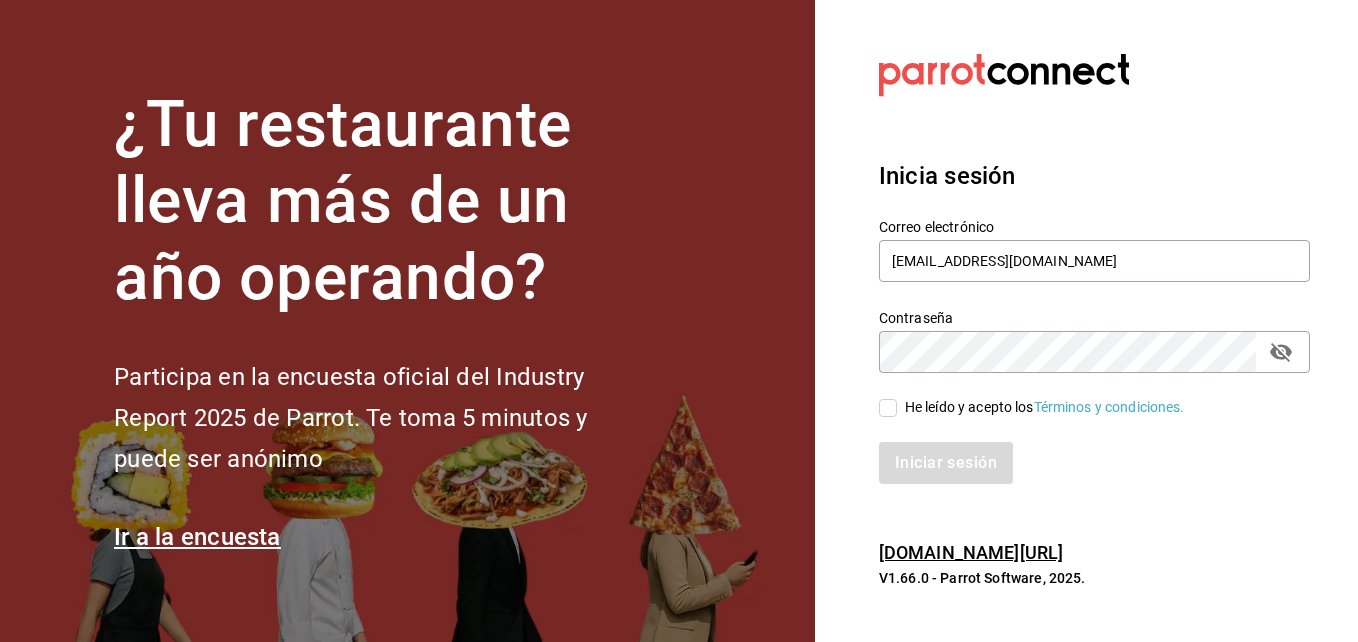 click on "He leído y acepto los  Términos y condiciones." at bounding box center (1041, 407) 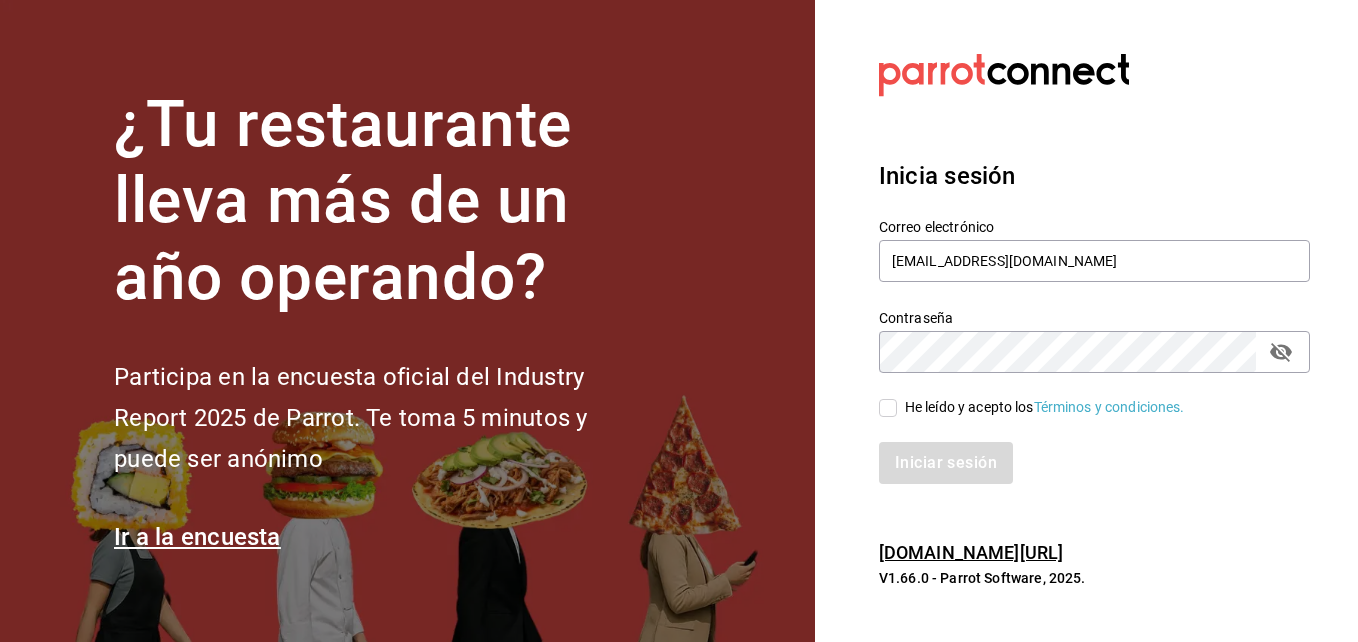 checkbox on "true" 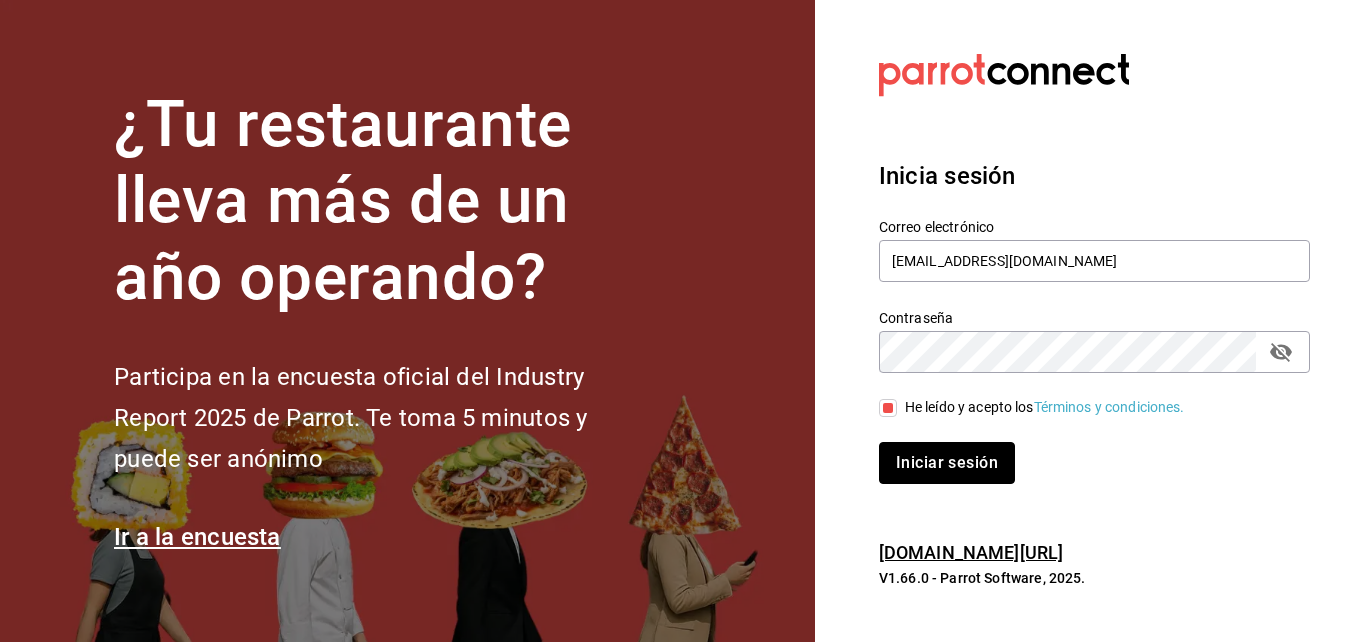 click on "Iniciar sesión" at bounding box center (947, 463) 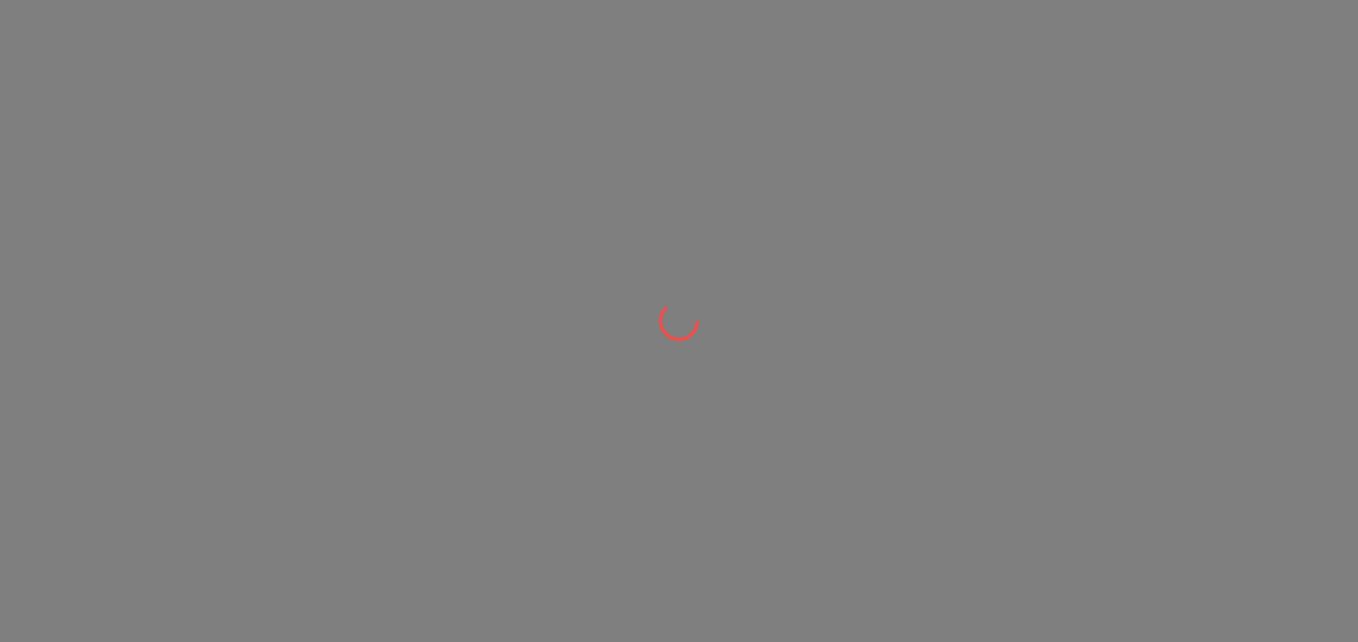 scroll, scrollTop: 0, scrollLeft: 0, axis: both 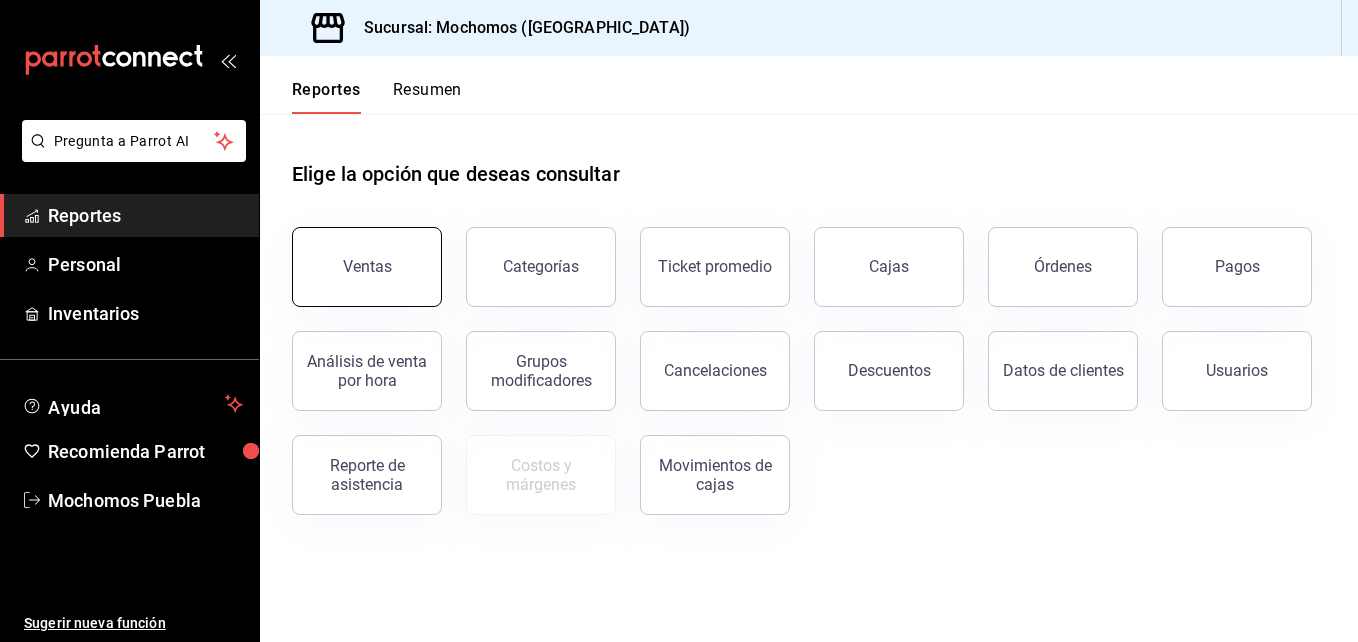 click on "Ventas" at bounding box center (367, 267) 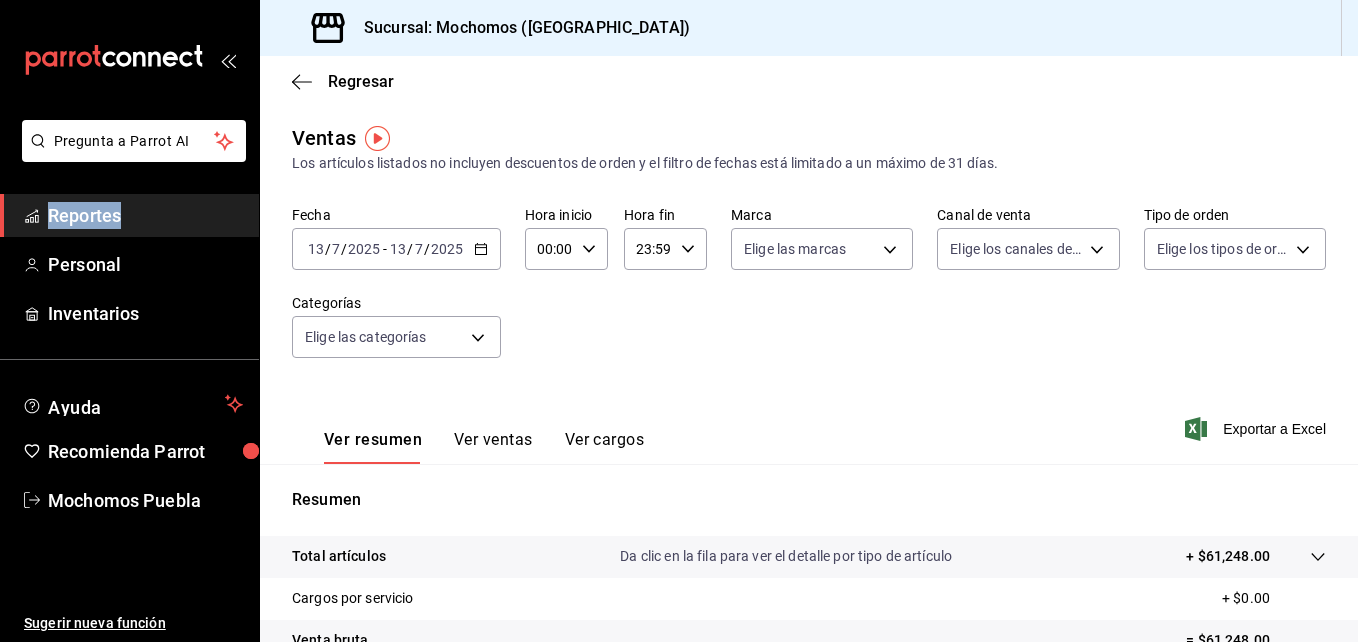click 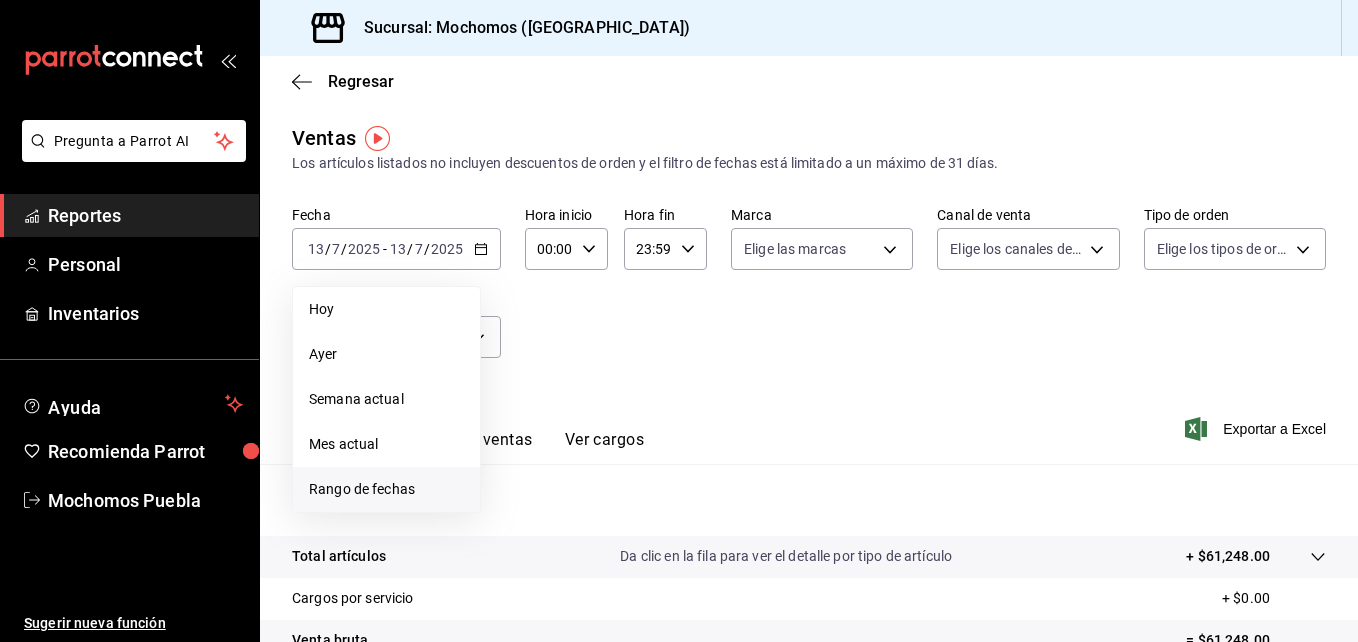 click on "Rango de fechas" at bounding box center [386, 489] 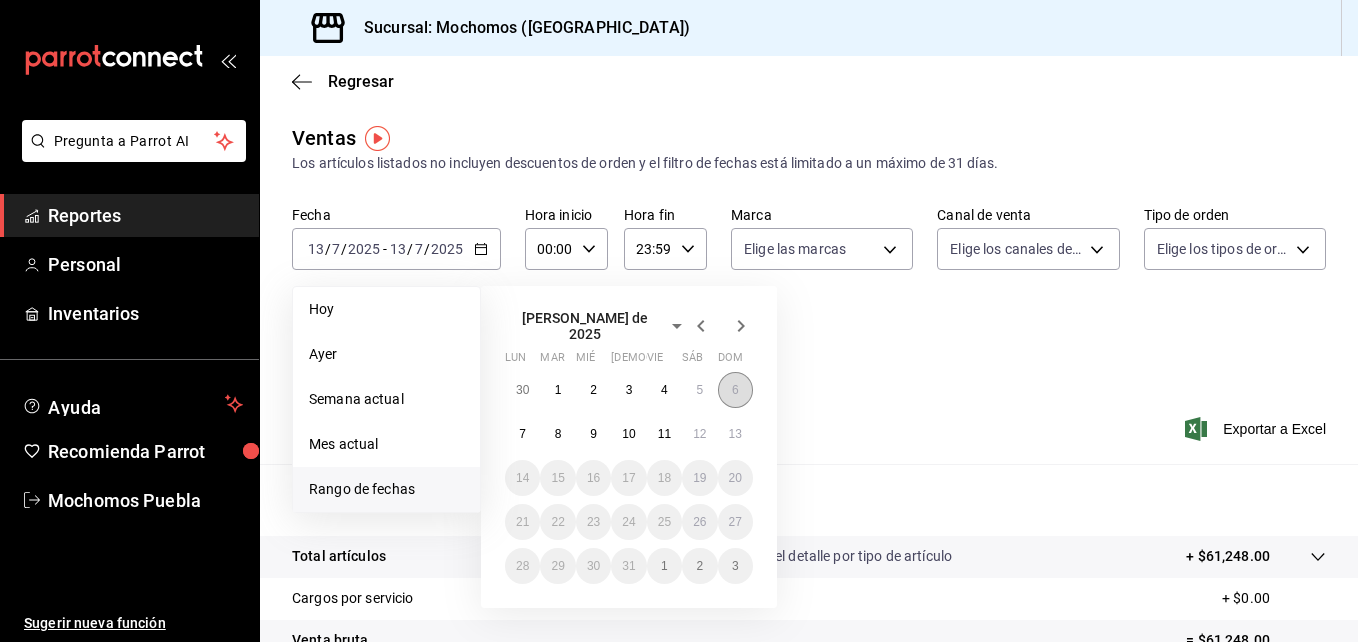 click on "6" at bounding box center [735, 390] 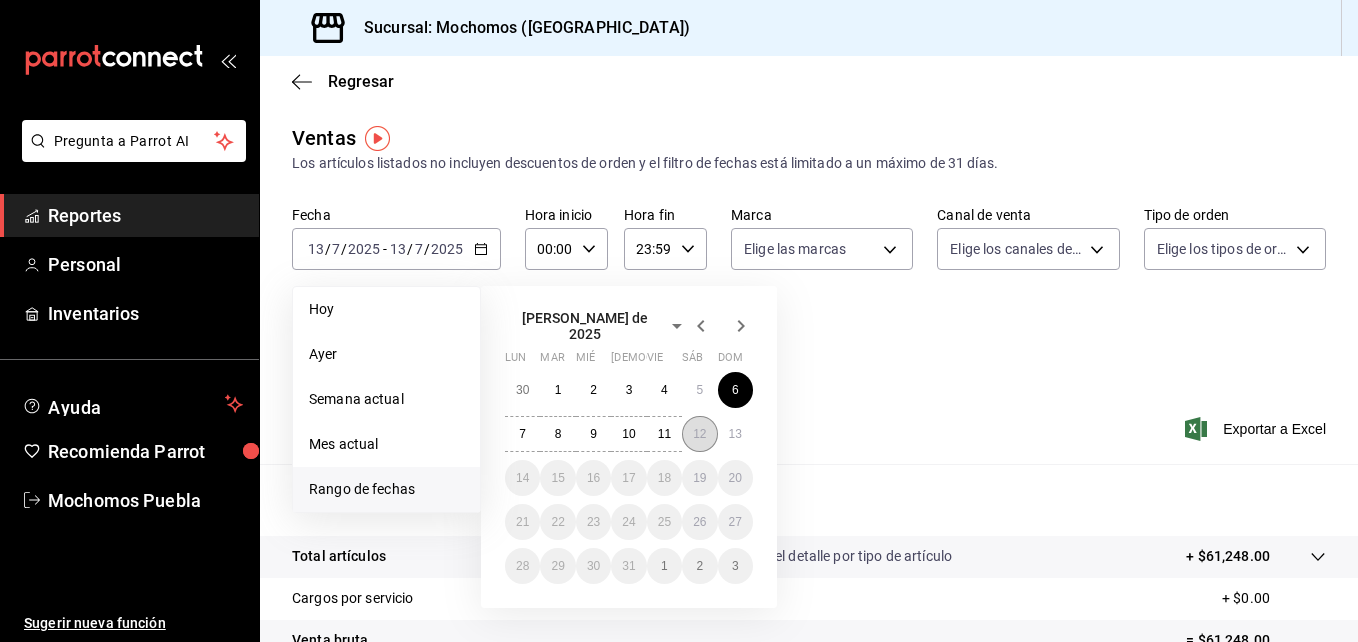 click on "12" at bounding box center [699, 434] 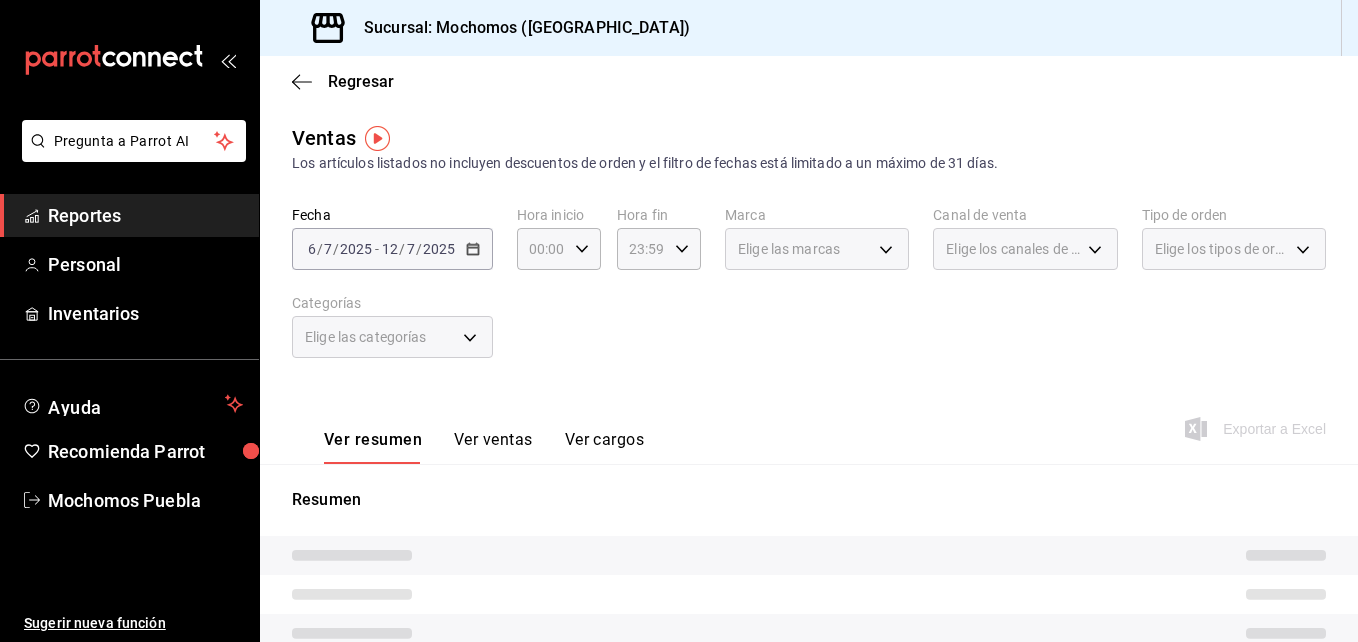 click on "Elige las categorías" at bounding box center [392, 337] 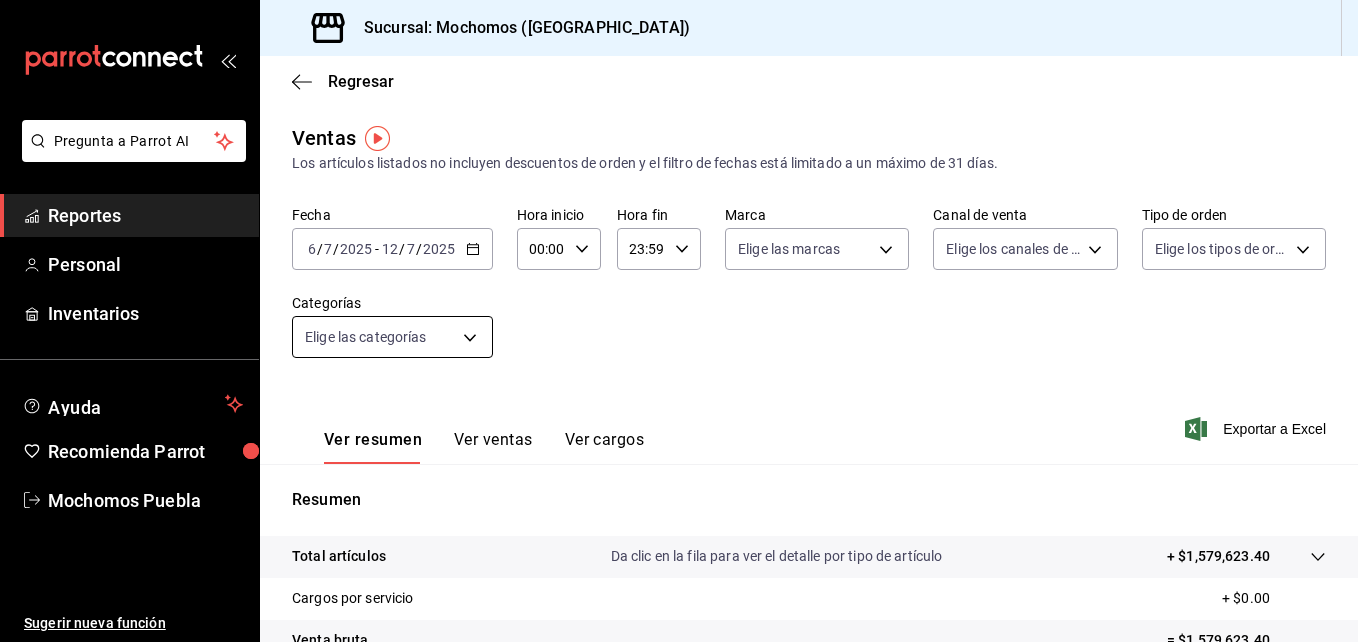 click on "Pregunta a Parrot AI Reportes   Personal   Inventarios   Ayuda Recomienda Parrot   Mochomos Puebla   Sugerir nueva función   Sucursal: Mochomos ([GEOGRAPHIC_DATA]) Regresar Ventas Los artículos listados no incluyen descuentos de orden y el filtro de fechas está limitado a un máximo de 31 [PERSON_NAME]. Fecha [DATE] [DATE] - [DATE] [DATE] Hora inicio 00:00 Hora inicio Hora fin 23:59 Hora fin Marca Elige las marcas Canal de venta Elige los [PERSON_NAME] de venta Tipo de orden Elige los tipos de orden Categorías Elige las categorías Ver resumen Ver ventas Ver cargos Exportar a Excel Resumen Total artículos Da clic en la fila para ver el detalle por tipo de artículo + $1,579,623.40 Cargos por servicio + $0.00 Venta bruta = $1,579,623.40 Descuentos totales - $11,660.00 Certificados de regalo - $27,201.00 Venta total = $1,540,762.40 Impuestos - $212,518.95 Venta [PERSON_NAME] = $1,328,243.45 Pregunta a Parrot AI Reportes   Personal   Inventarios   Ayuda Recomienda Parrot   Mochomos Puebla   Sugerir nueva función" at bounding box center (679, 321) 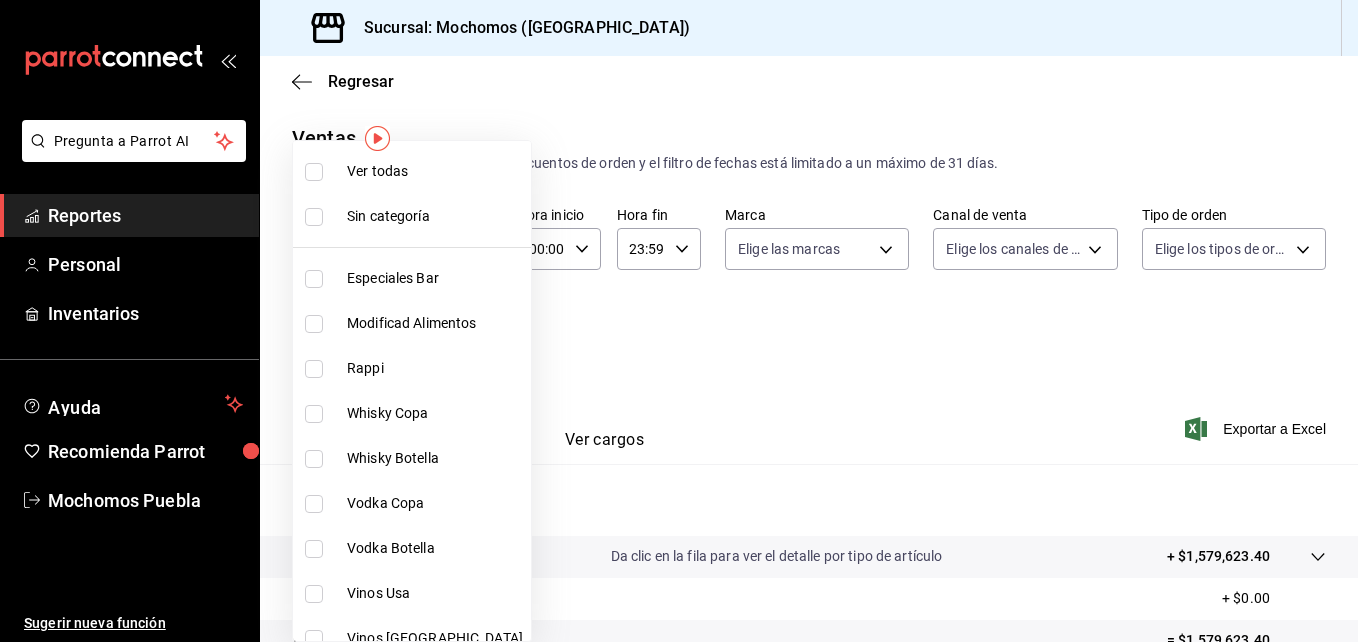 click at bounding box center [314, 594] 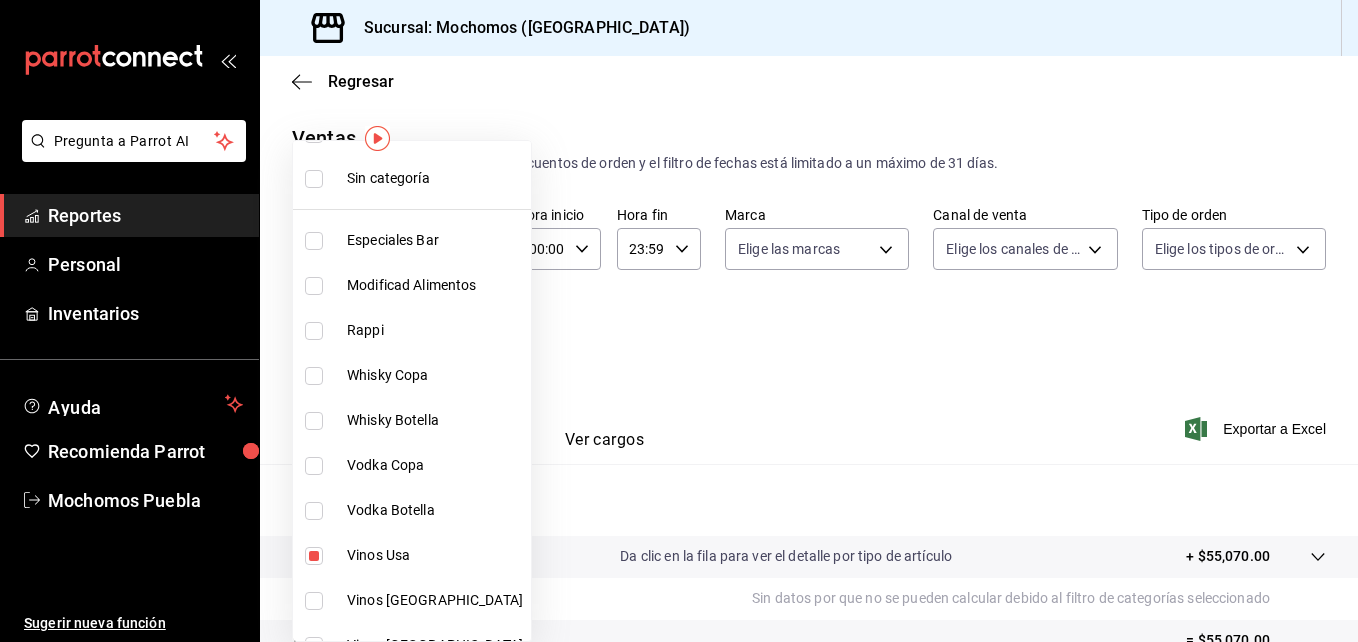 scroll, scrollTop: 0, scrollLeft: 0, axis: both 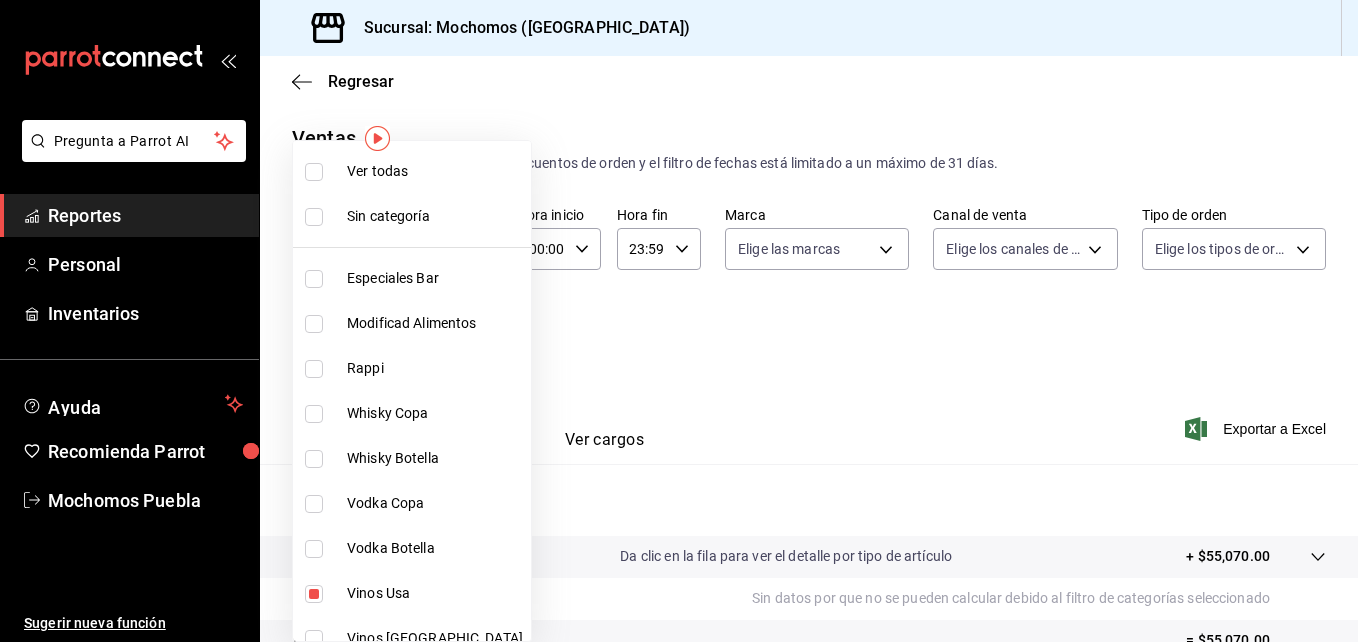 click on "Sin categoría" at bounding box center [412, 216] 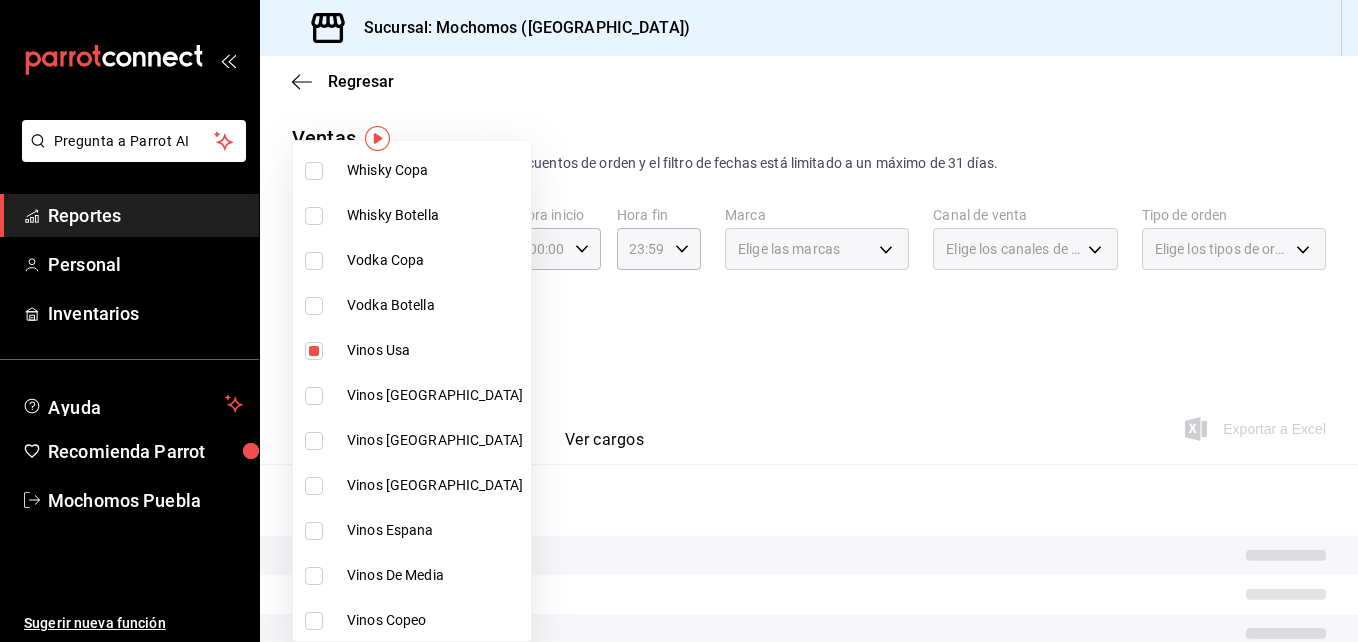 scroll, scrollTop: 287, scrollLeft: 0, axis: vertical 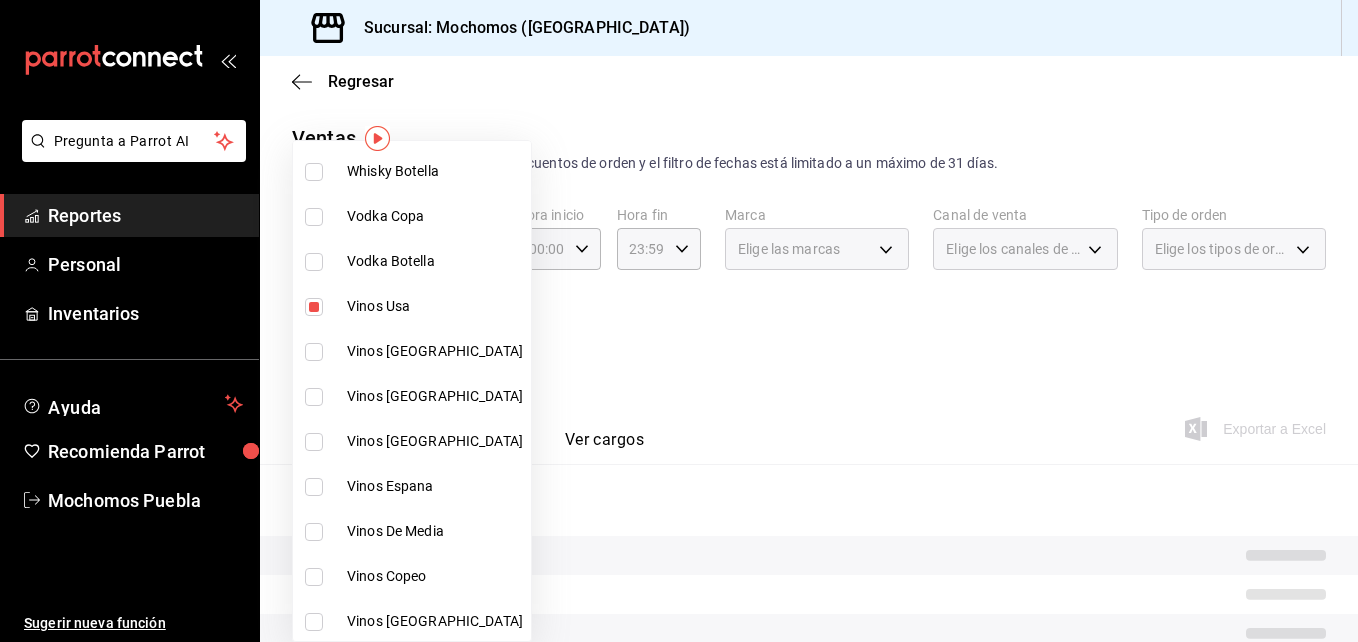 drag, startPoint x: 317, startPoint y: 352, endPoint x: 320, endPoint y: 371, distance: 19.235384 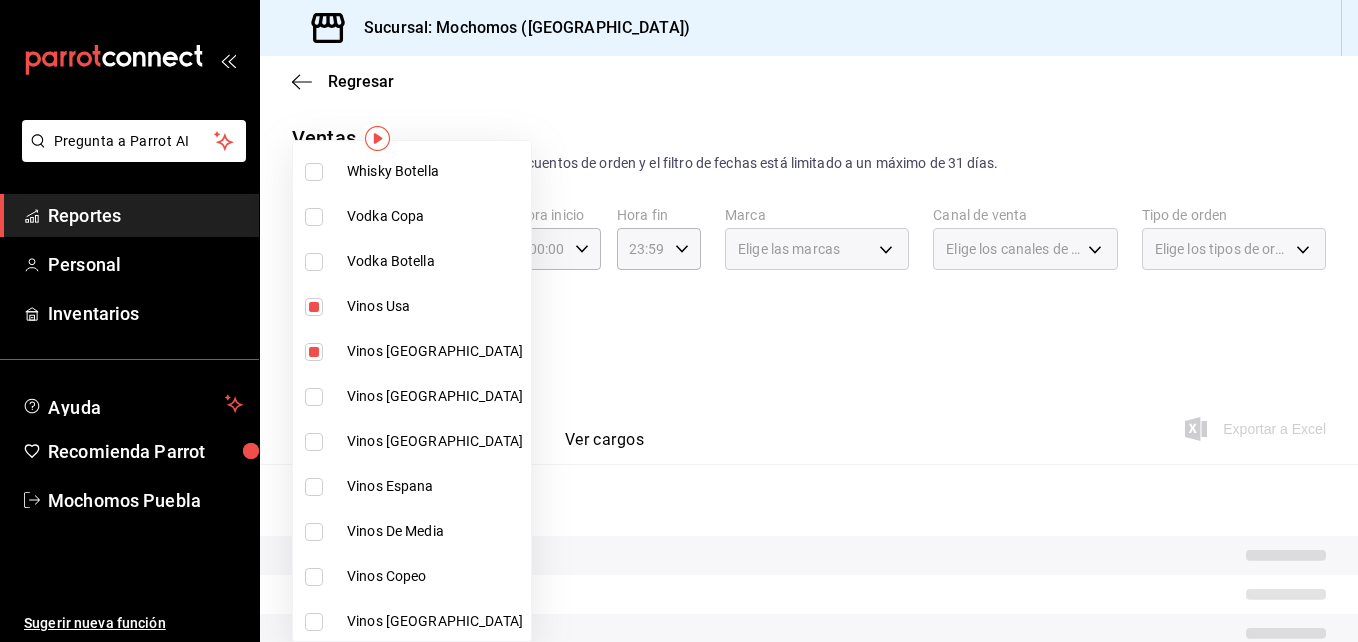 click at bounding box center (314, 397) 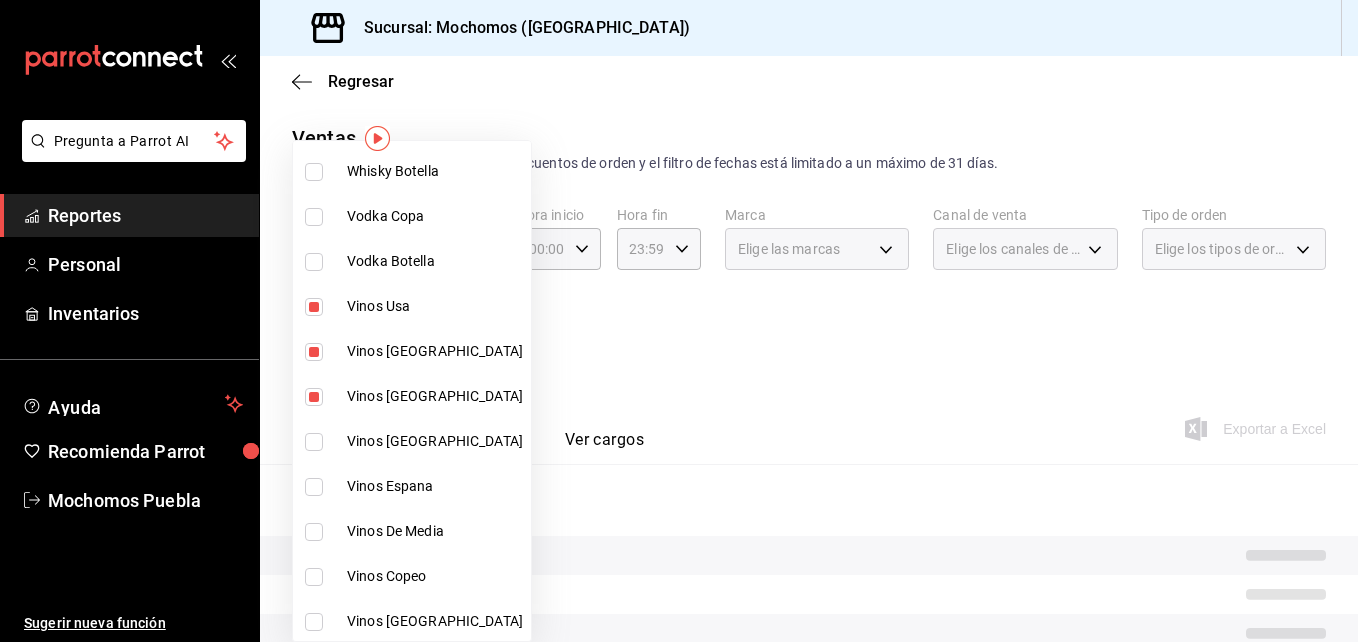 click at bounding box center [314, 442] 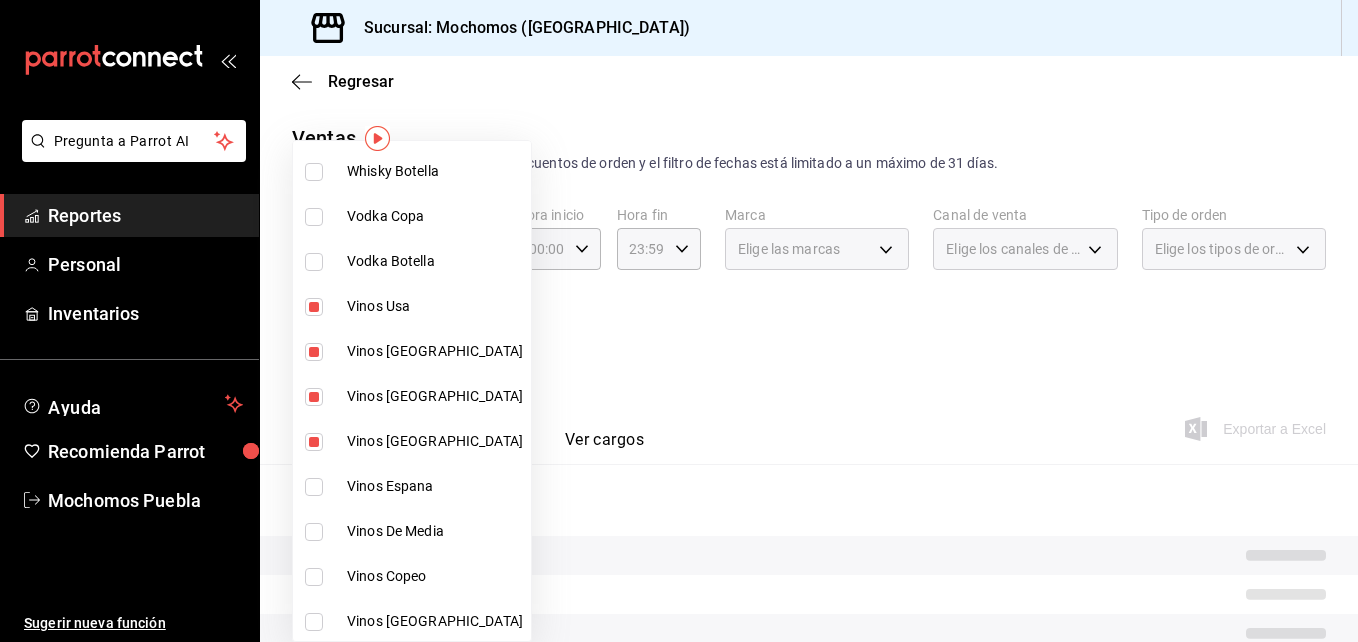 click at bounding box center [314, 487] 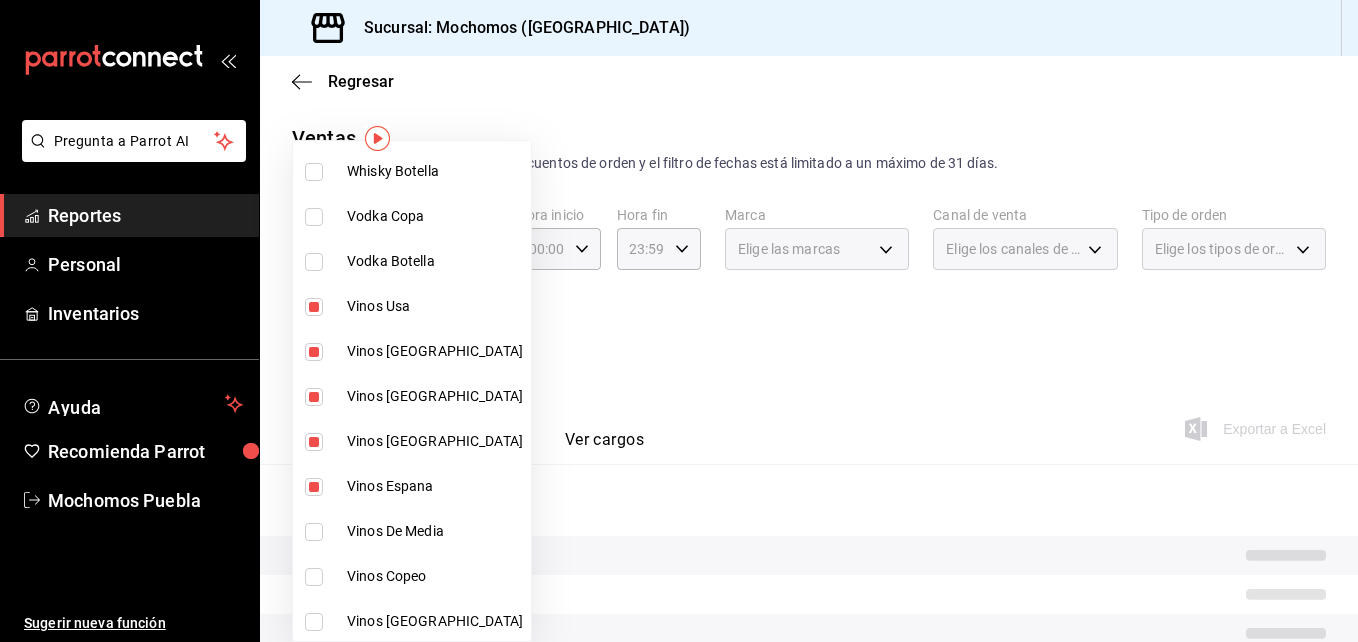click on "Vinos De Media" at bounding box center (412, 531) 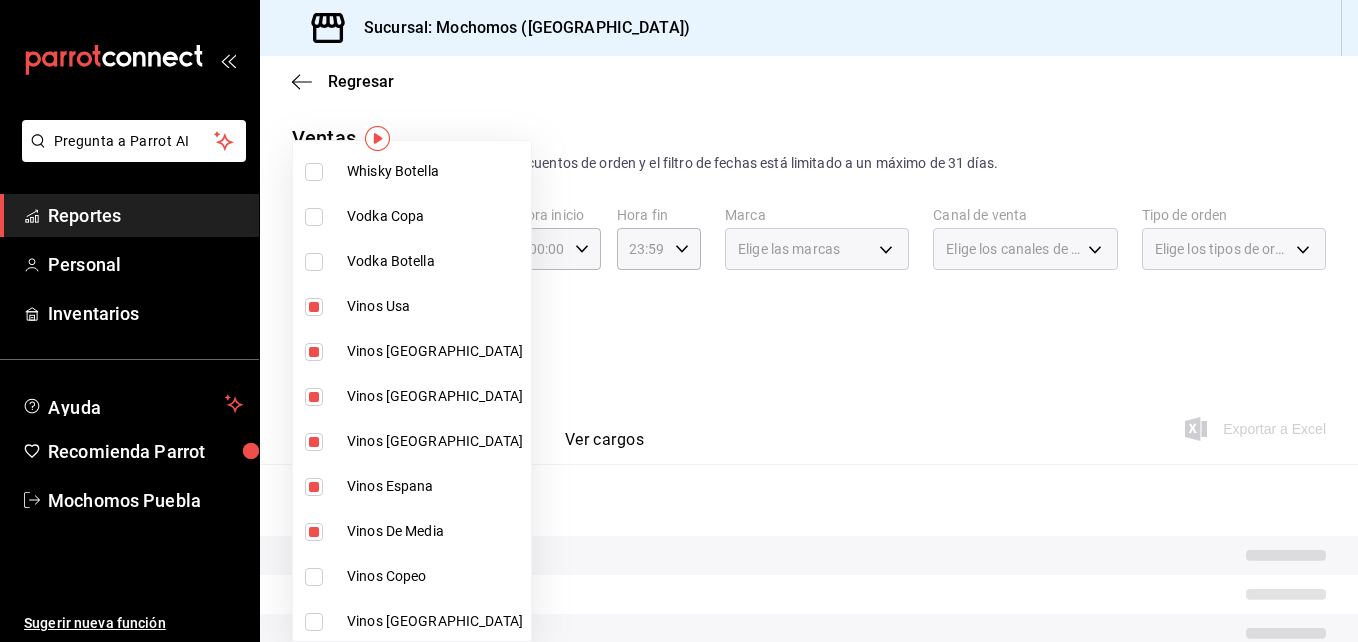 click at bounding box center [314, 577] 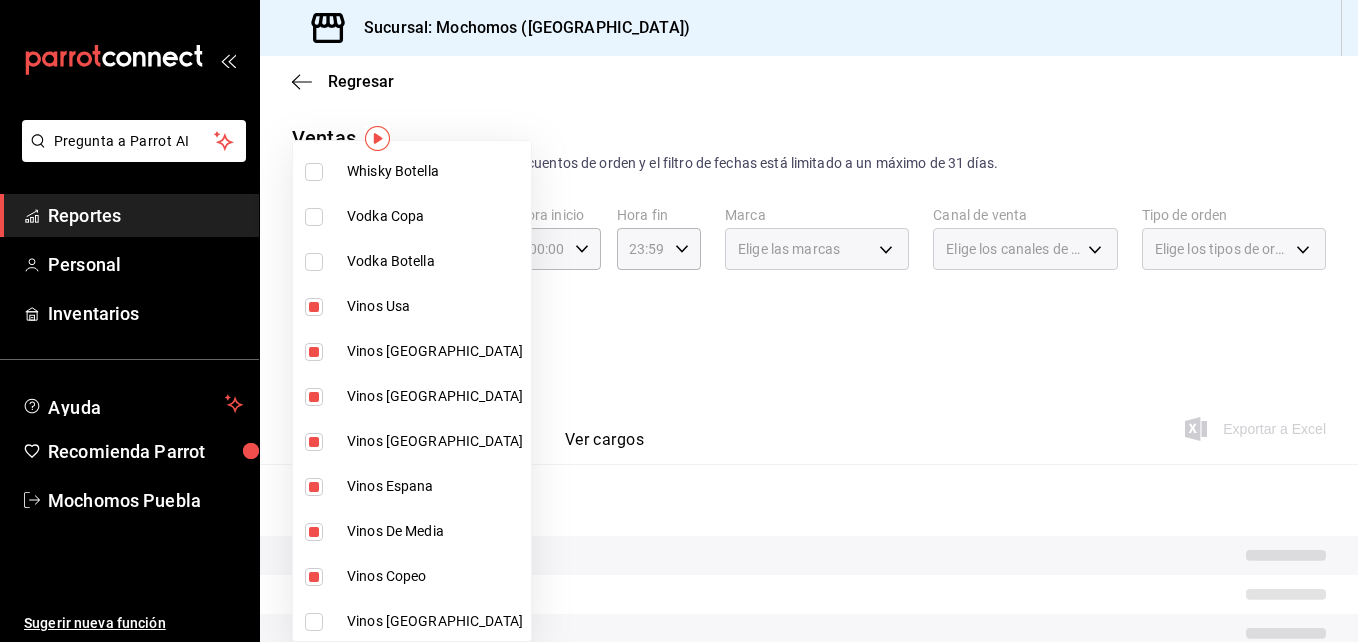 click at bounding box center [314, 577] 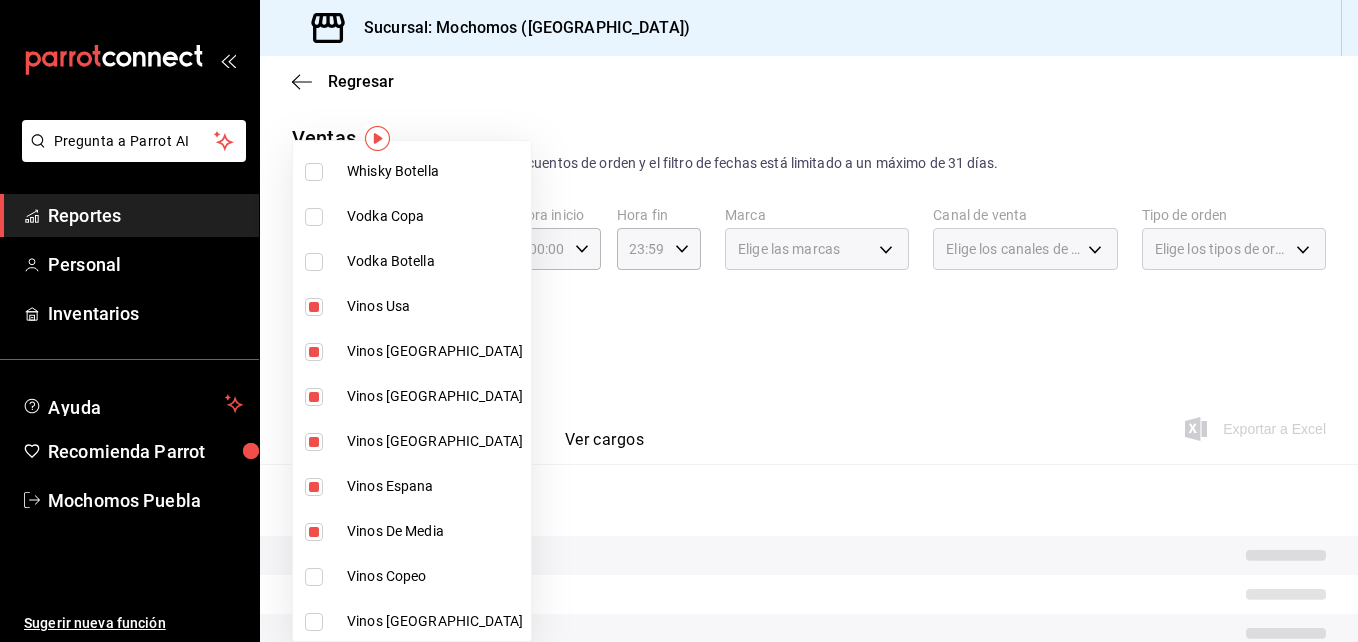 click at bounding box center [314, 577] 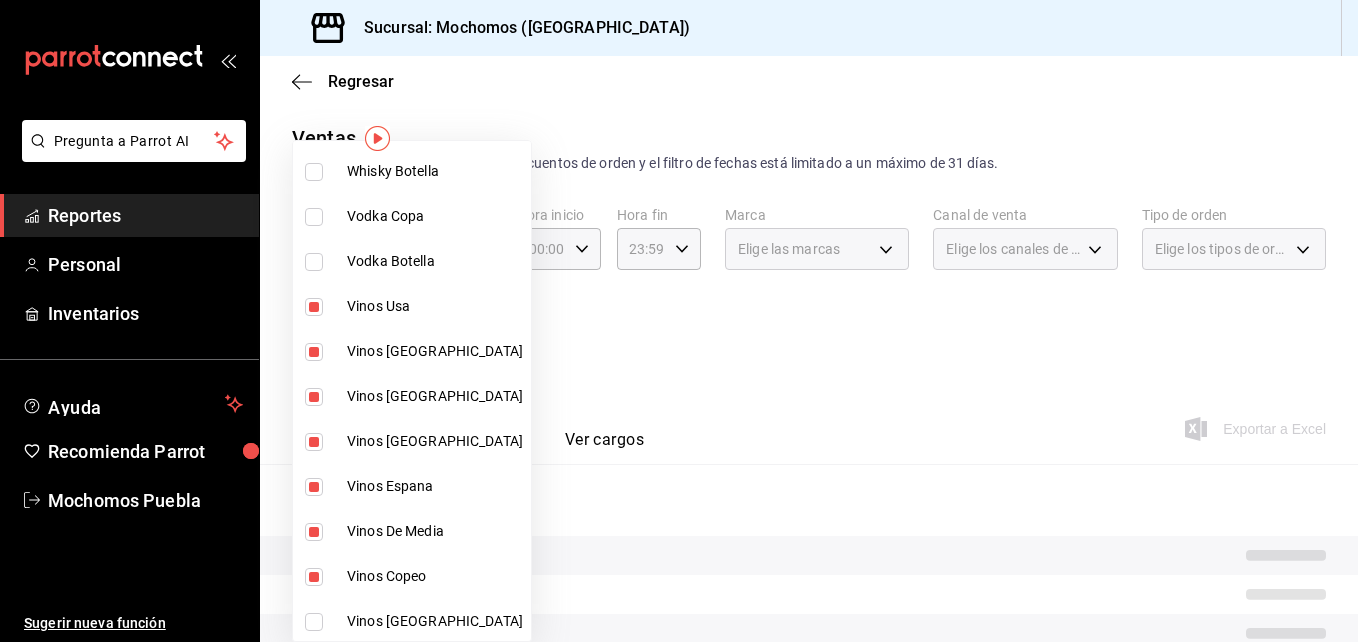 click at bounding box center (314, 622) 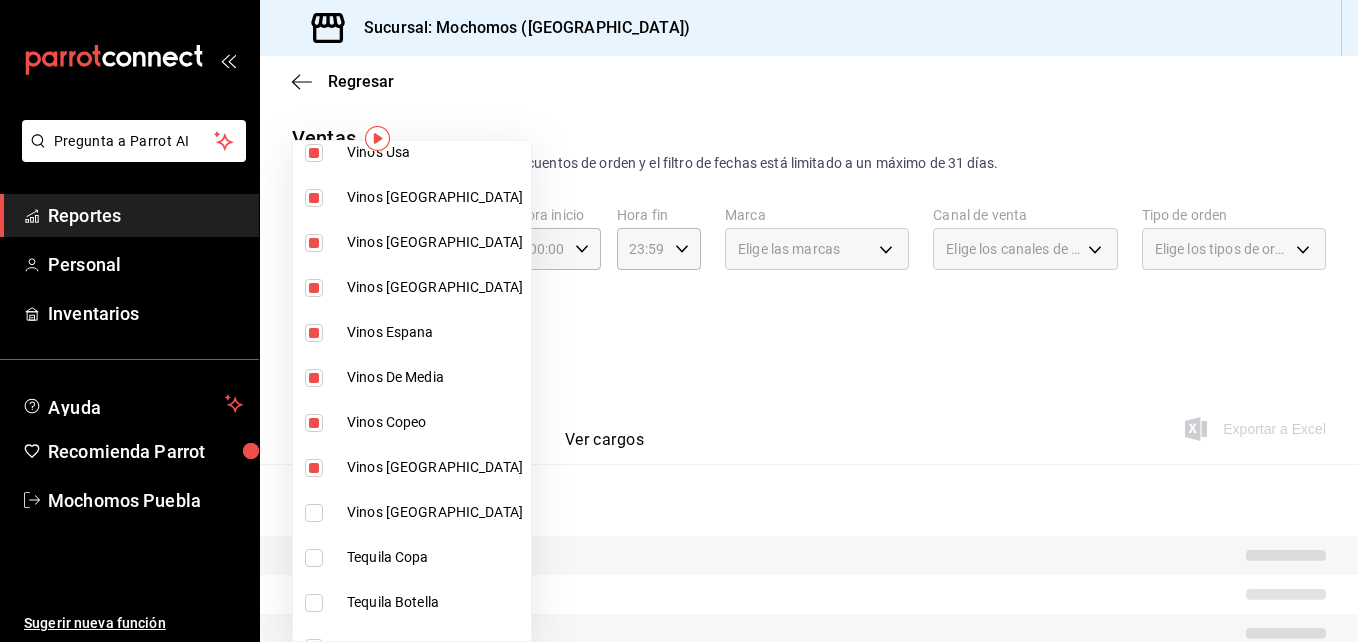 scroll, scrollTop: 447, scrollLeft: 0, axis: vertical 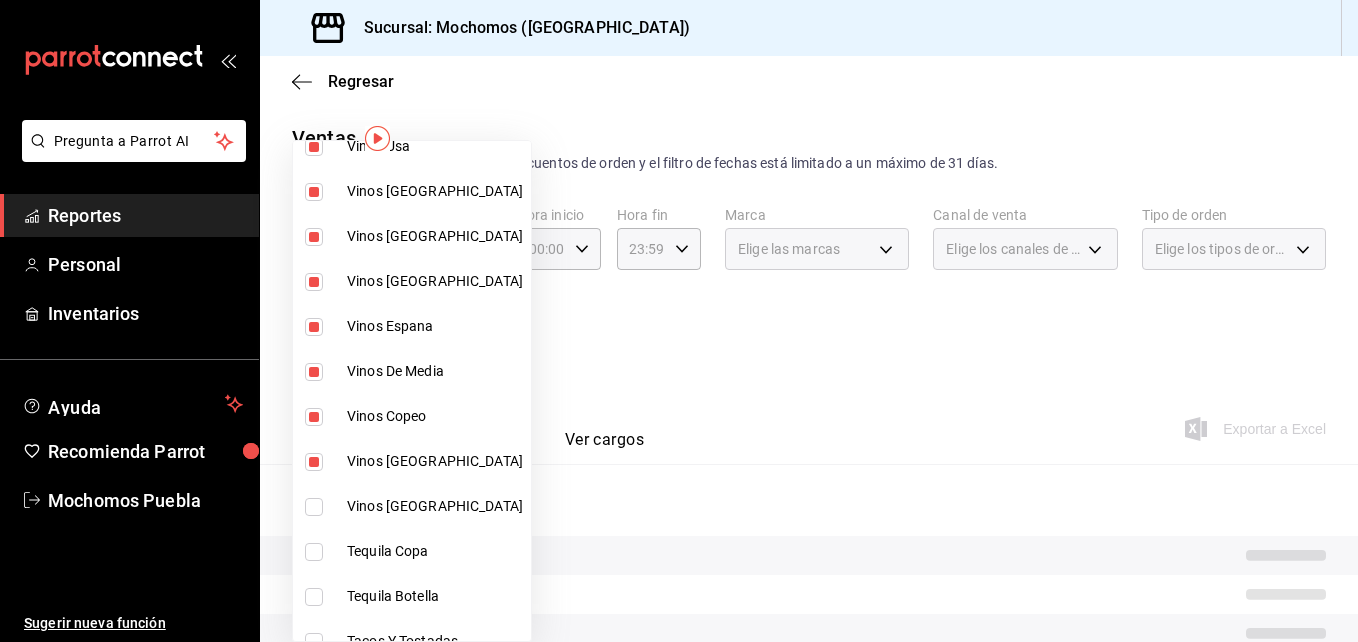 click at bounding box center [318, 507] 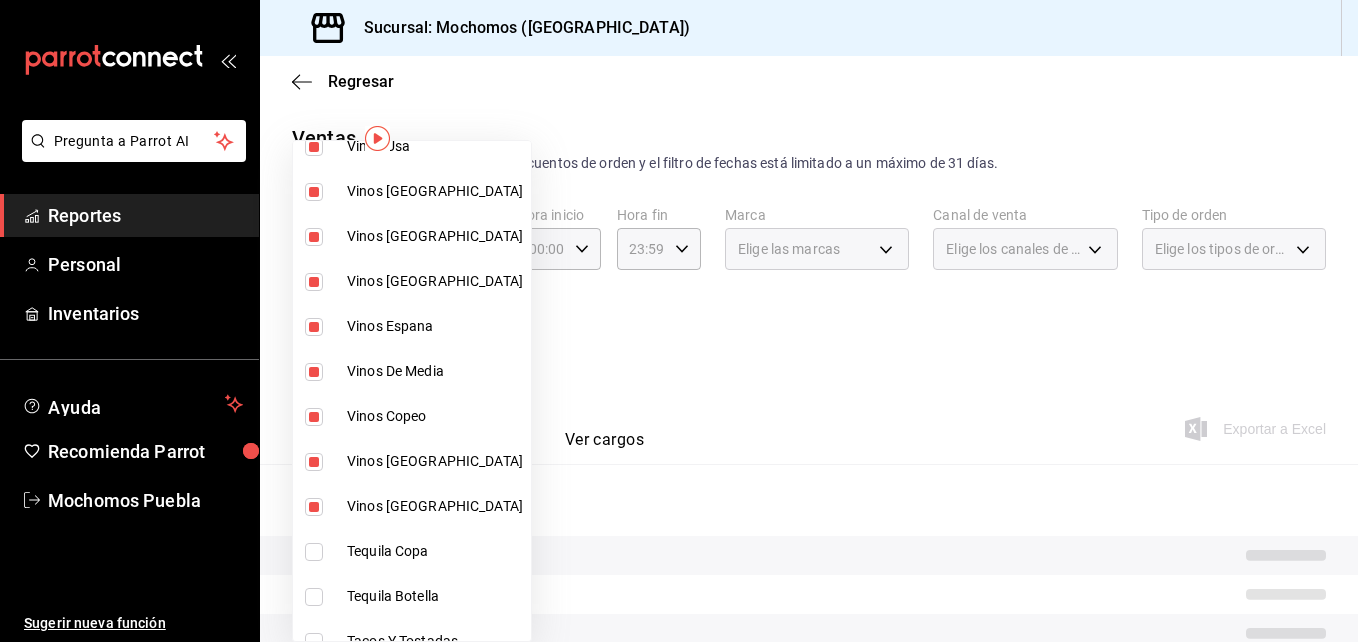 click on "Tacos Y Tostadas" at bounding box center [412, 641] 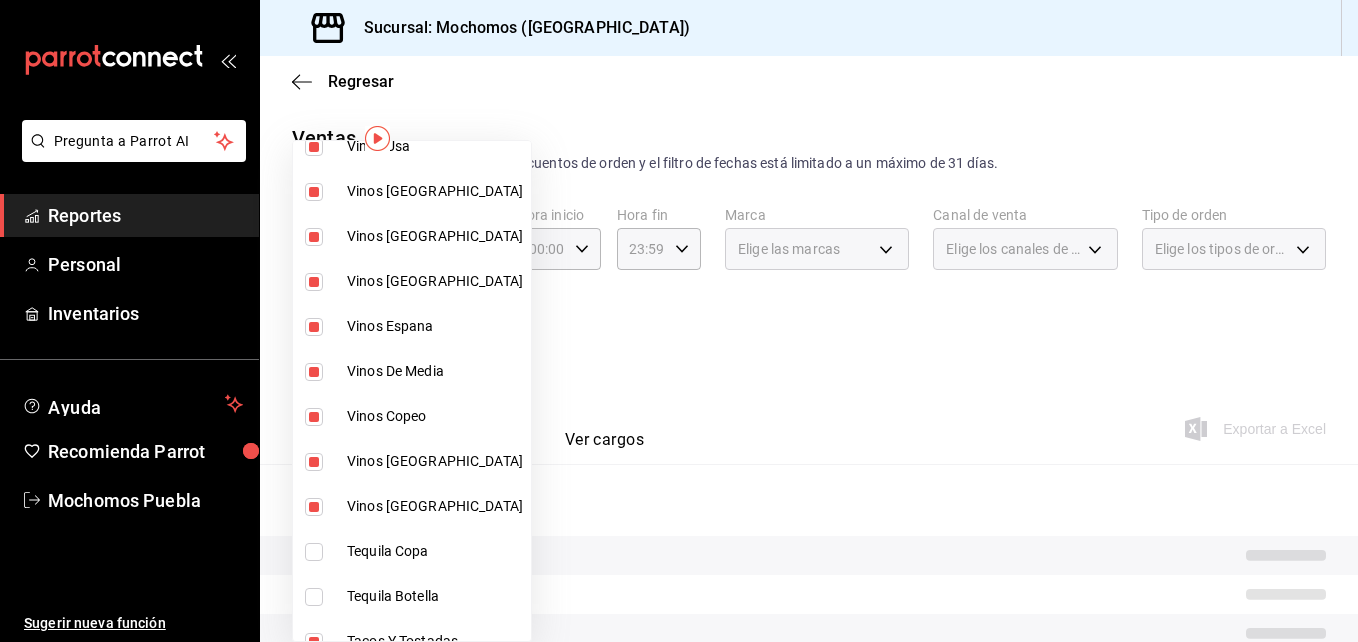 click on "Tacos Y Tostadas" at bounding box center (412, 641) 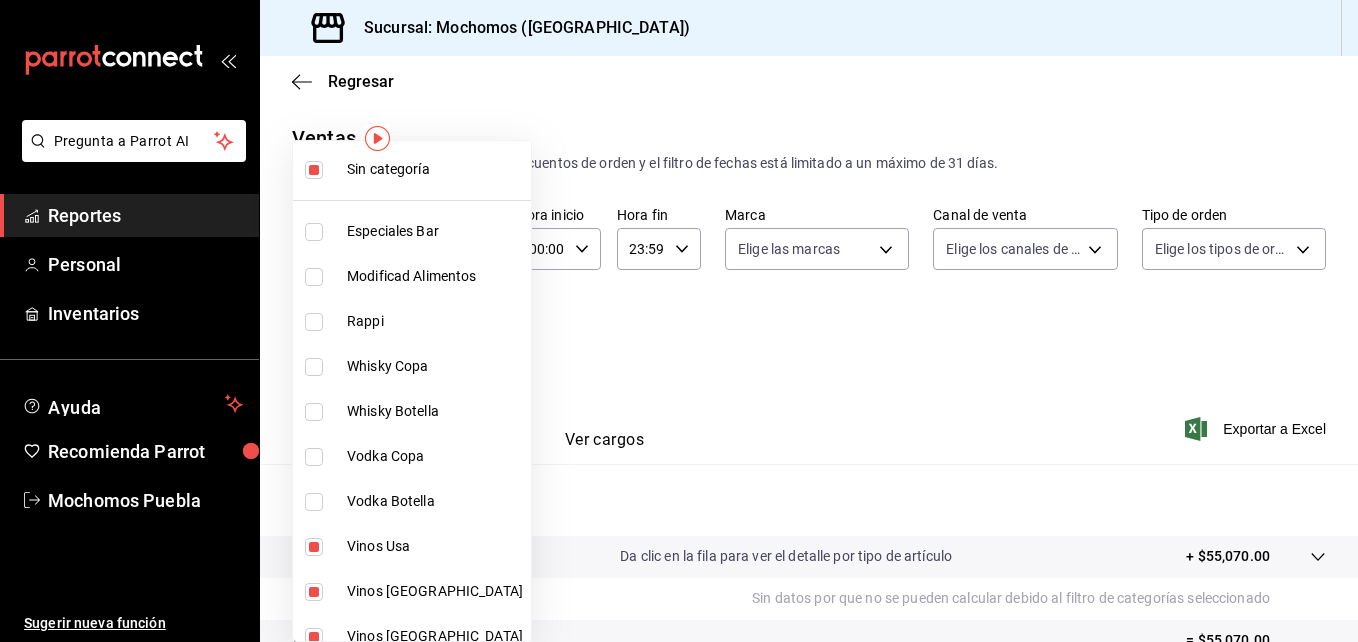 scroll, scrollTop: 0, scrollLeft: 0, axis: both 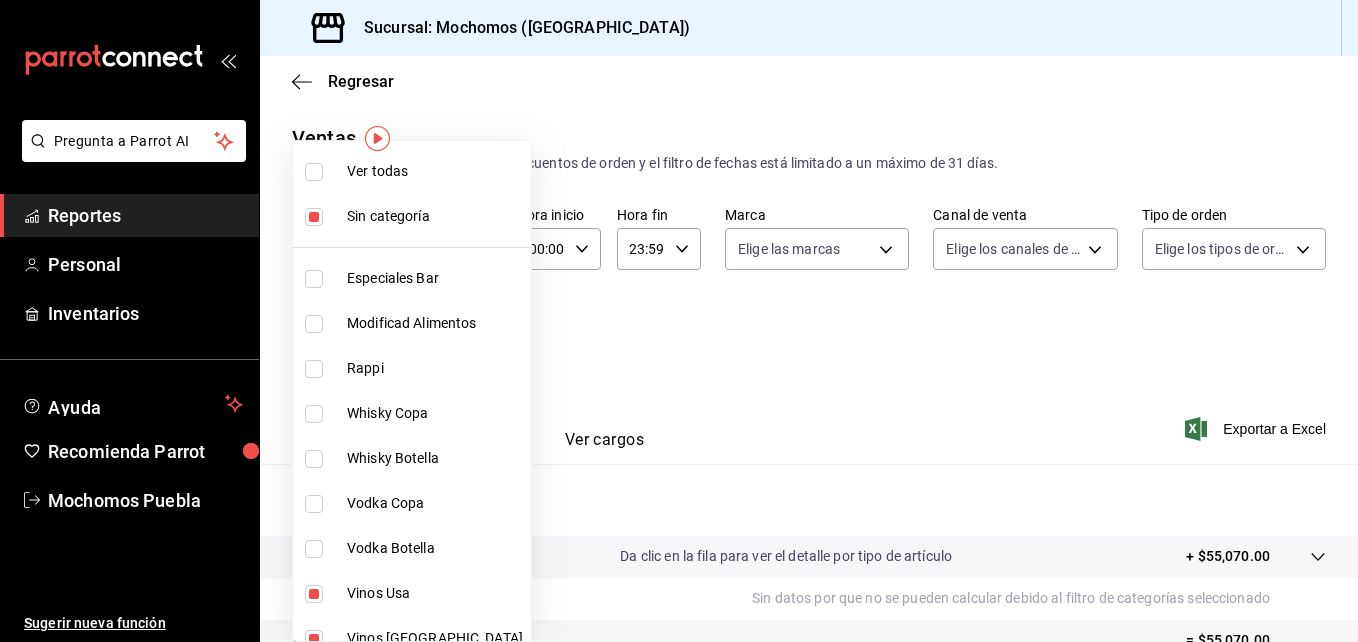 click on "Ver todas Sin categoría Especiales Bar Modificad Alimentos Rappi Whisky Copa Whisky Botella Vodka Copa Vodka Botella Vinos [GEOGRAPHIC_DATA] Vinos [GEOGRAPHIC_DATA] Vinos [GEOGRAPHIC_DATA] Vinos [GEOGRAPHIC_DATA] Vinos Espana Vinos De Media Vinos Copeo Vinos [GEOGRAPHIC_DATA] Vinos [GEOGRAPHIC_DATA] Tequila Copa Tequila Botella Tacos Y Tostadas Sopas Signature Terraza Signature Mika Signature (Restaura Shots Servicio De Mesa Cocina Servicio De Mesa [PERSON_NAME] Copa [PERSON_NAME] Refrescos Quesos Puros Promocion Alcoholes Postres Por Pieza Modificad Bebidas Mixologia Mezcal Y Sotol Copa Mezcal Y Sotol Botella Menu Infantil Ginebra Copa Ginebra Botella Extras Bar Extras Especiales Entradas Ensaladas Digestivos Del Mar De La Granja Cognac Copa Cognac Botella Cocteles Terraza Ba Cocteles Sin Alcoho Cocteles Clasicos Cerveza [PERSON_NAME] De Sonora Carajillos Cafe Y Te Cafe Flameado [PERSON_NAME] Copa [PERSON_NAME] Bebidas Sin Alcohol" at bounding box center [412, 391] 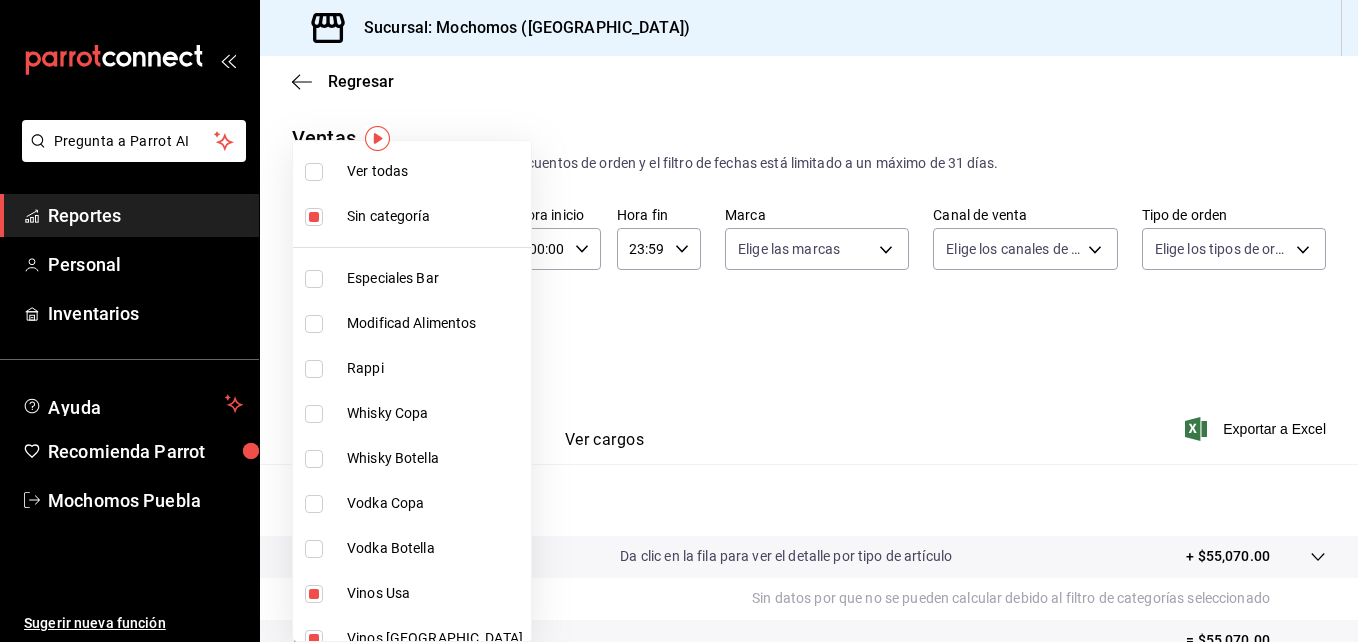 click on "Pregunta a Parrot AI Reportes   Personal   Inventarios   Ayuda Recomienda Parrot   Mochomos Puebla   Sugerir nueva función   Sucursal: Mochomos ([GEOGRAPHIC_DATA]) Regresar Ventas Los artículos listados no incluyen descuentos de orden y el filtro de fechas está limitado a un máximo de 31 [PERSON_NAME]. Fecha [DATE] [DATE] - [DATE] [DATE] Hora inicio 00:00 Hora inicio Hora fin 23:59 Hora fin Marca Elige las marcas Canal de venta Elige los [PERSON_NAME] de venta Tipo de orden Elige los tipos de orden Categorías Vinos Usa, Vinos [GEOGRAPHIC_DATA], [GEOGRAPHIC_DATA] [GEOGRAPHIC_DATA], [GEOGRAPHIC_DATA] [GEOGRAPHIC_DATA], Vinos Espana, Vinos De Media, Vinos Copeo, Vinos [GEOGRAPHIC_DATA], [GEOGRAPHIC_DATA] [GEOGRAPHIC_DATA], Sin categoría ec65d239-6758-4c6a-9a95-073b0d3d2ef7,5431d3a5-c4a3-4943-8711-a376ada9e44f,e583aa58-d4f5-47fb-b327-12351e53f0dd,5c23fa2f-517a-43dc-9f91-53e334401d45,dcfab1b1-bc32-4f57-a935-73e33ff0957a,24ba0781-913f-42fd-9e3b-a46440a64cf1,5742176f-5ef8-4193-ae61-f13752fd18fb,7e8ea587-f8aa-4e9a-bb43-c10fdd3f3293,4c3d8c77-7651-4e9c-98c6-8491889ace21 Ver resumen Ver ventas Ver cargos" at bounding box center [679, 321] 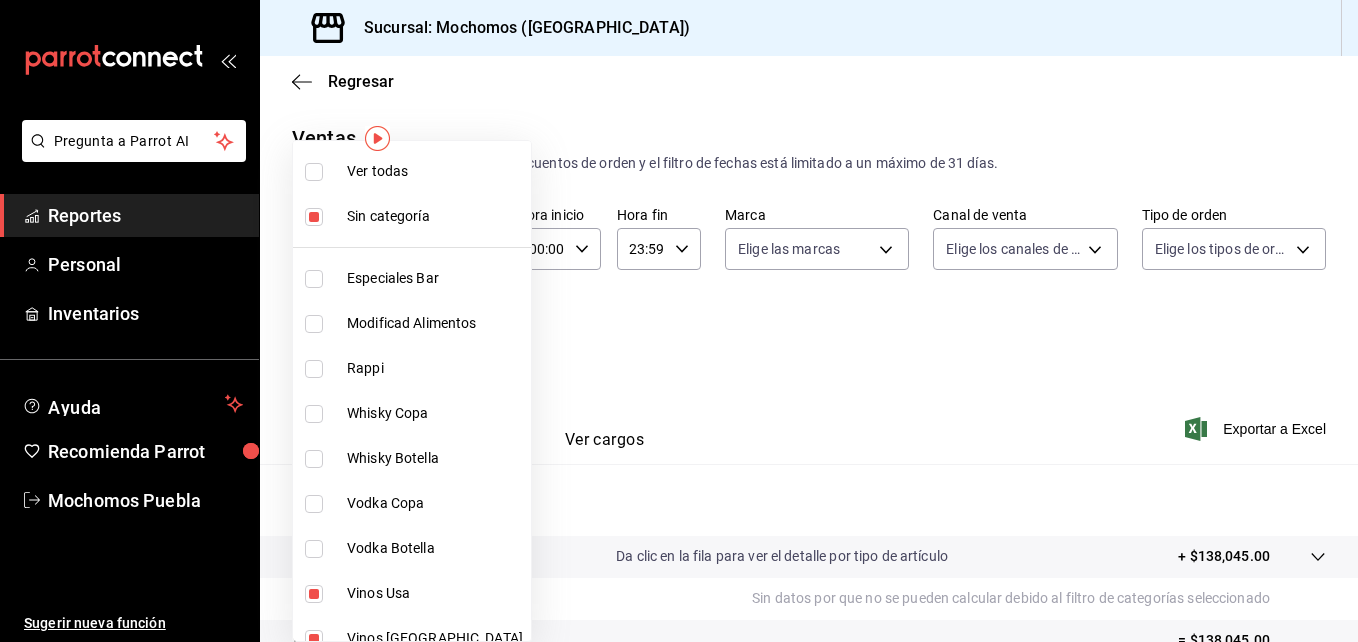 click at bounding box center (314, 217) 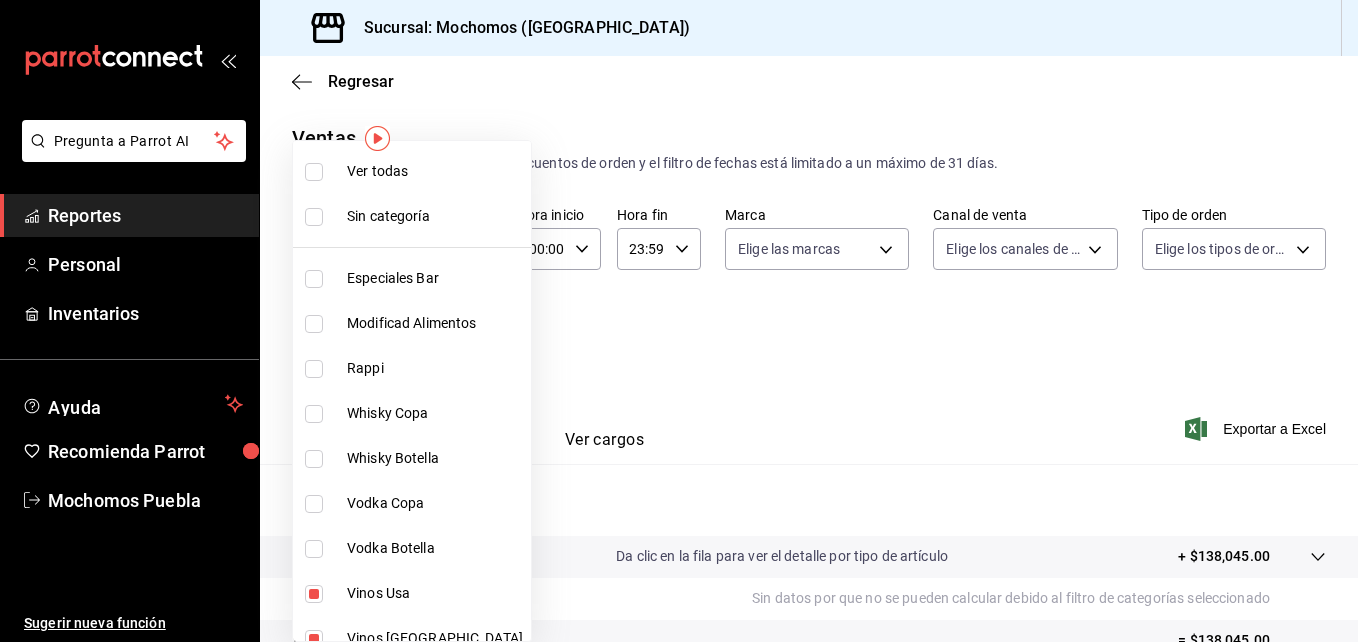click at bounding box center (679, 321) 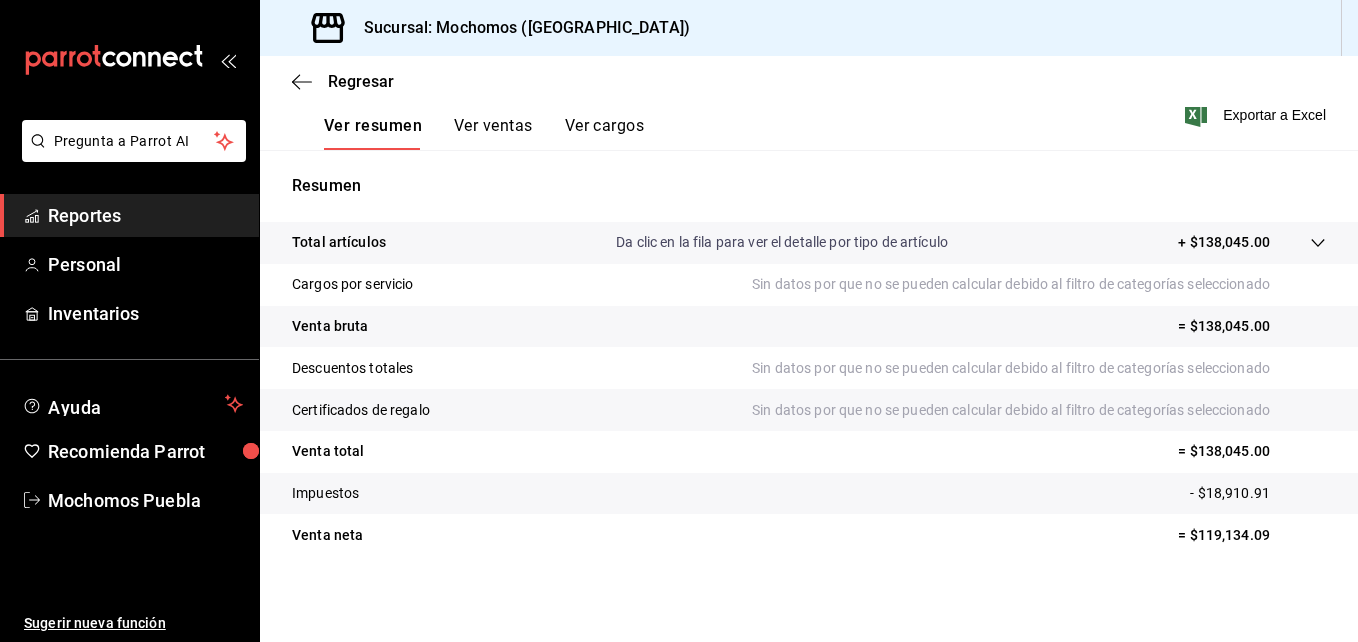 scroll, scrollTop: 316, scrollLeft: 0, axis: vertical 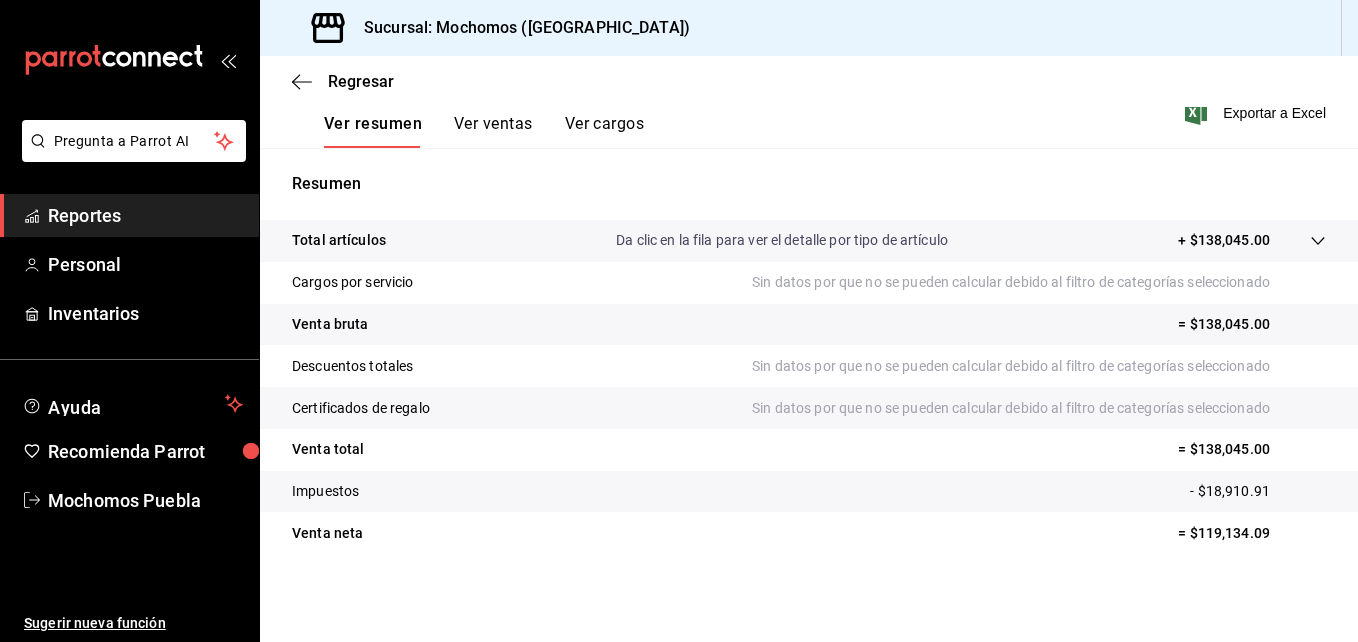 click on "= $119,134.09" at bounding box center [1252, 533] 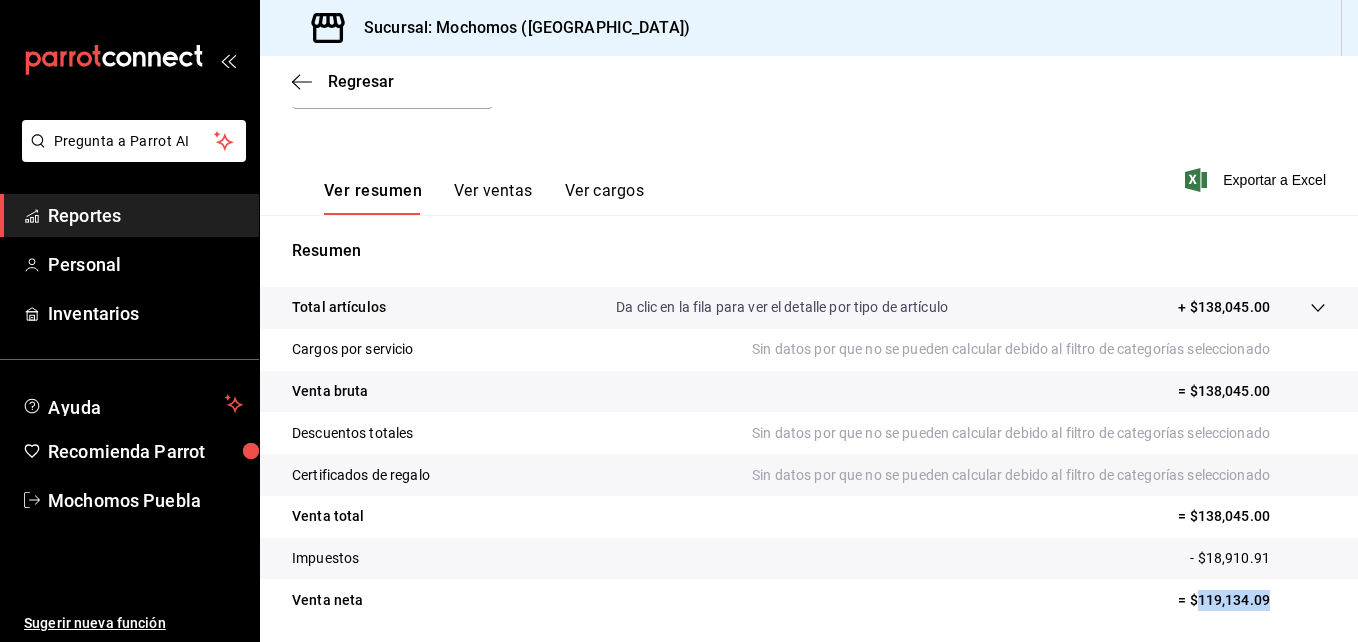 scroll, scrollTop: 216, scrollLeft: 0, axis: vertical 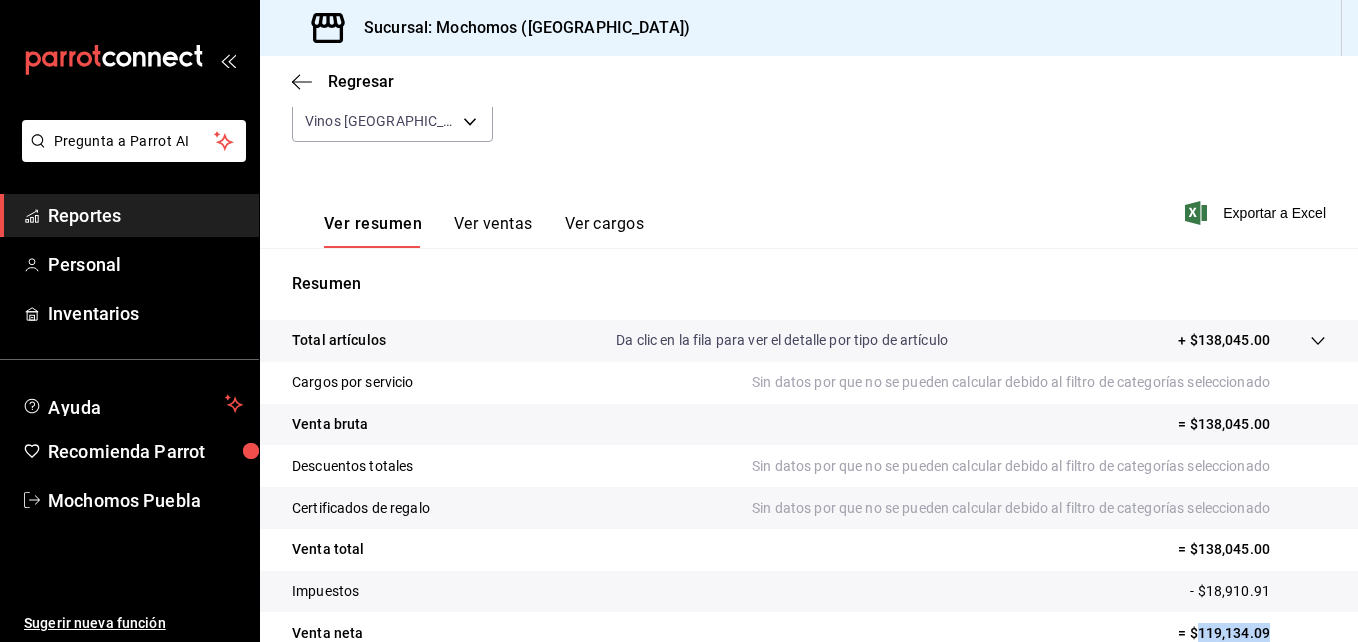 drag, startPoint x: 573, startPoint y: 569, endPoint x: 684, endPoint y: 693, distance: 166.42416 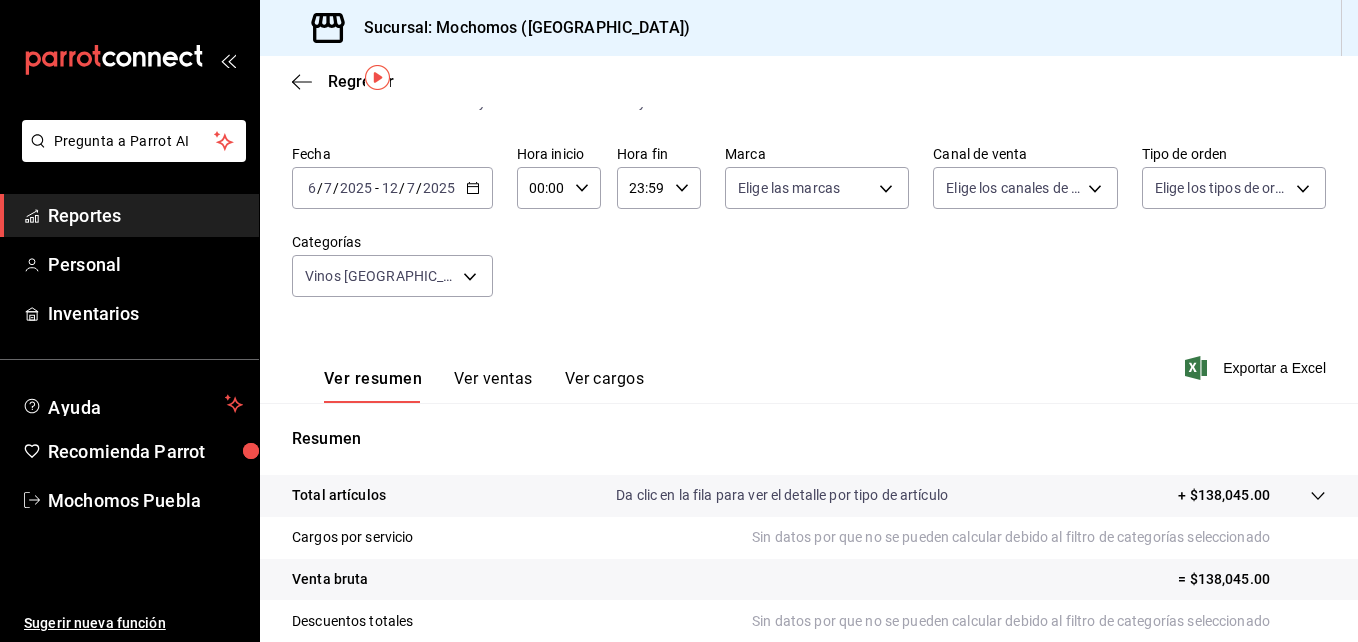 scroll, scrollTop: 57, scrollLeft: 0, axis: vertical 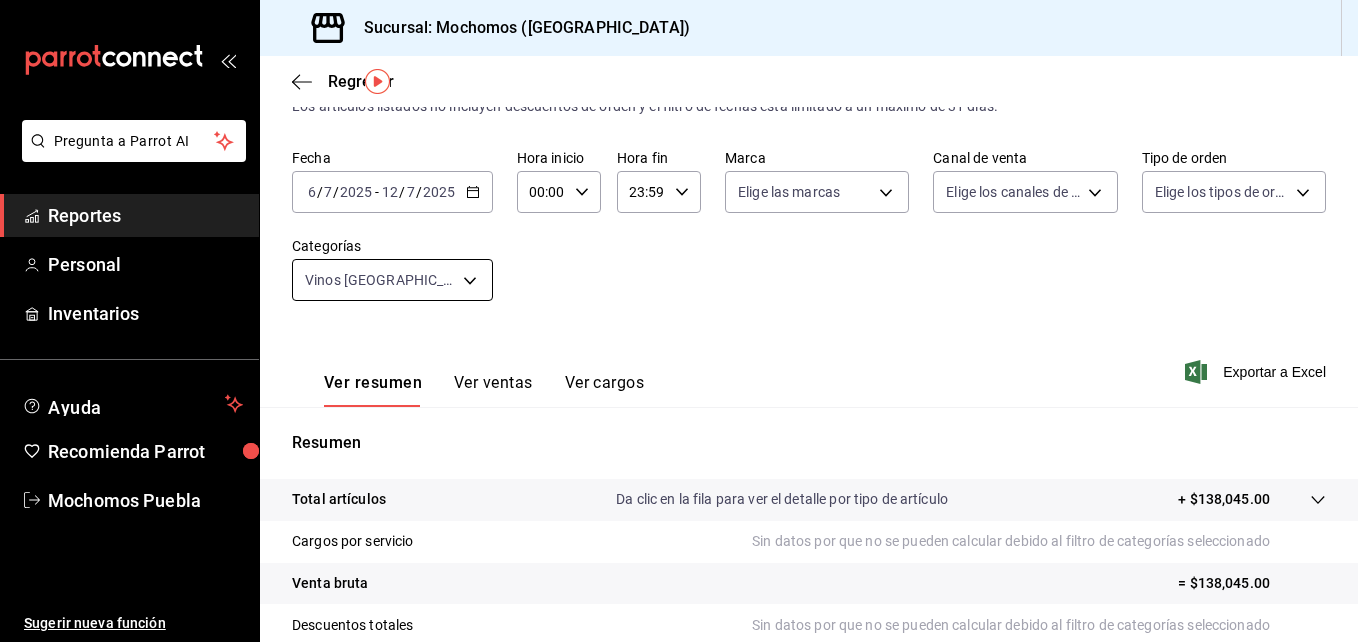 click on "Pregunta a Parrot AI Reportes   Personal   Inventarios   Ayuda Recomienda Parrot   Mochomos Puebla   Sugerir nueva función   Sucursal: Mochomos ([GEOGRAPHIC_DATA]) Regresar Ventas Los artículos listados no incluyen descuentos de orden y el filtro de fechas está limitado a un máximo de 31 [PERSON_NAME]. Fecha [DATE] [DATE] - [DATE] [DATE] Hora inicio 00:00 Hora inicio Hora fin 23:59 Hora fin Marca Elige las marcas Canal de venta Elige los [PERSON_NAME] de venta Tipo de orden Elige los tipos de orden Categorías Vinos [GEOGRAPHIC_DATA], Vinos [GEOGRAPHIC_DATA], [GEOGRAPHIC_DATA] [GEOGRAPHIC_DATA], Vinos [GEOGRAPHIC_DATA], Vinos Espana, Vinos De Media, Vinos Copeo, Vinos [GEOGRAPHIC_DATA], Vinos [GEOGRAPHIC_DATA] ec65d239-6758-4c6a-9a95-073b0d3d2ef7,5431d3a5-c4a3-4943-8711-a376ada9e44f,e583aa58-d4f5-47fb-b327-12351e53f0dd,5c23fa2f-517a-43dc-9f91-53e334401d45,dcfab1b1-bc32-4f57-a935-73e33ff0957a,24ba0781-913f-42fd-9e3b-a46440a64cf1,5742176f-5ef8-4193-ae61-f13752fd18fb,7e8ea587-f8aa-4e9a-bb43-c10fdd3f3293,4c3d8c77-7651-4e9c-98c6-8491889ace21 Ver resumen Ver ventas Ver cargos Resumen" at bounding box center [679, 321] 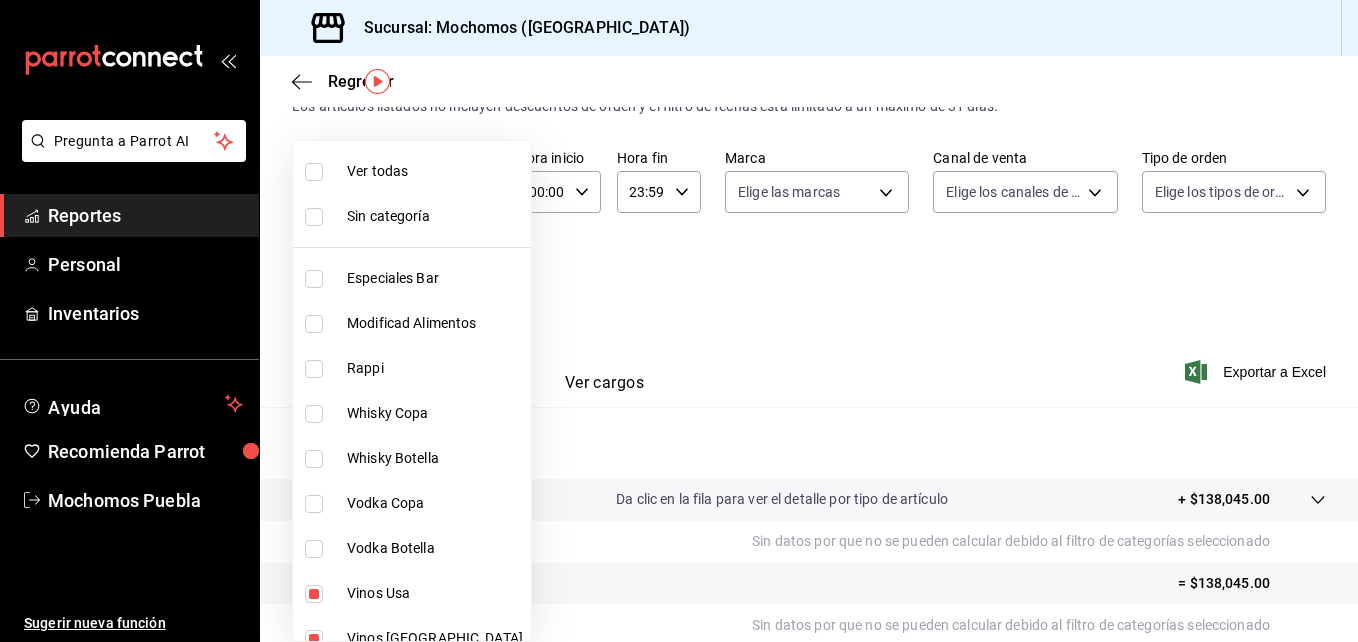click at bounding box center [318, 172] 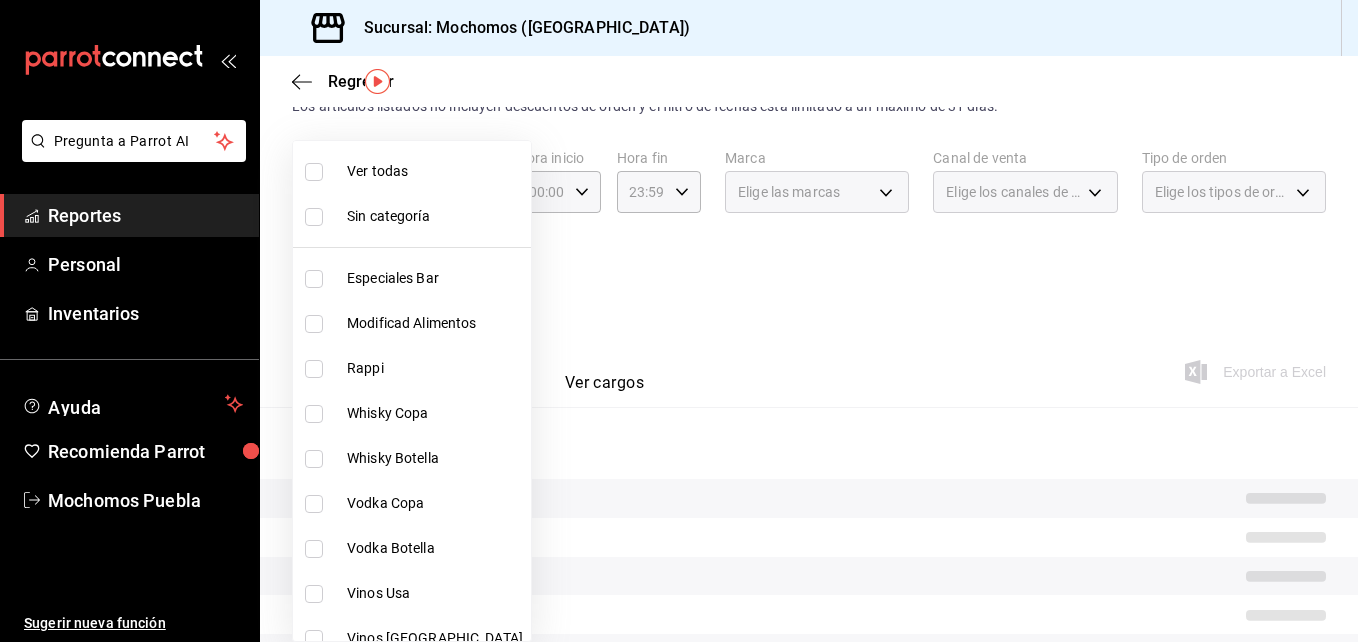 click at bounding box center [314, 172] 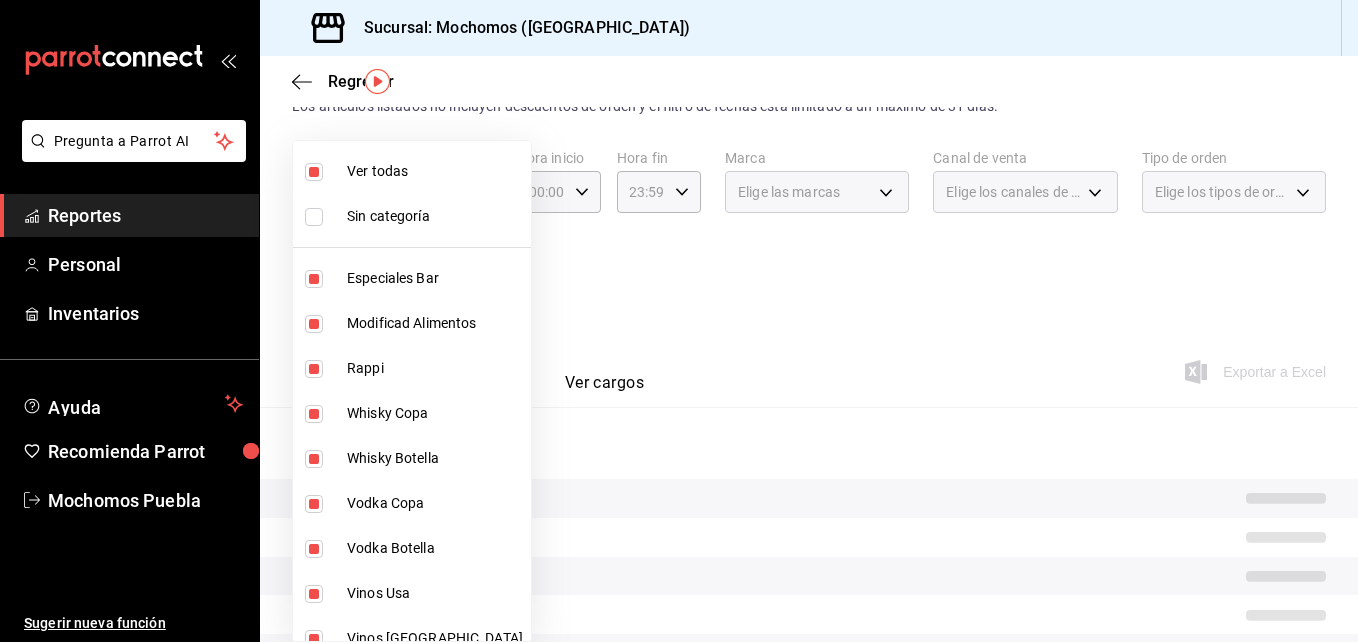 click at bounding box center [679, 321] 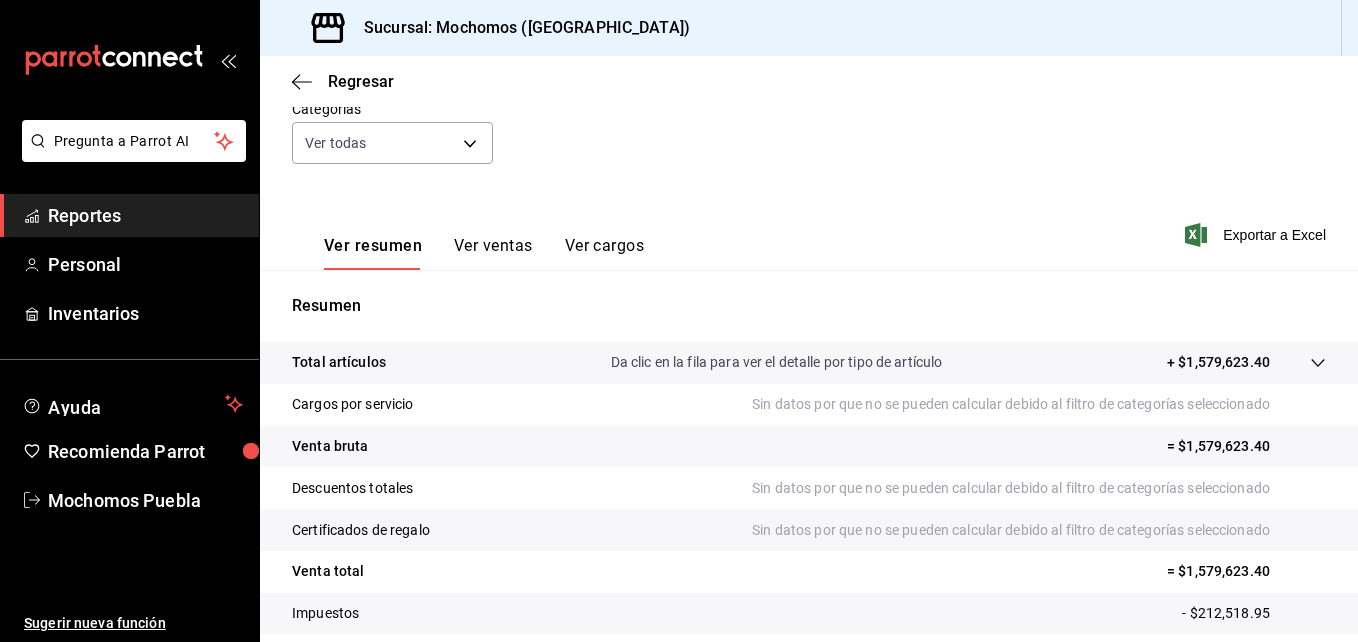 scroll, scrollTop: 191, scrollLeft: 0, axis: vertical 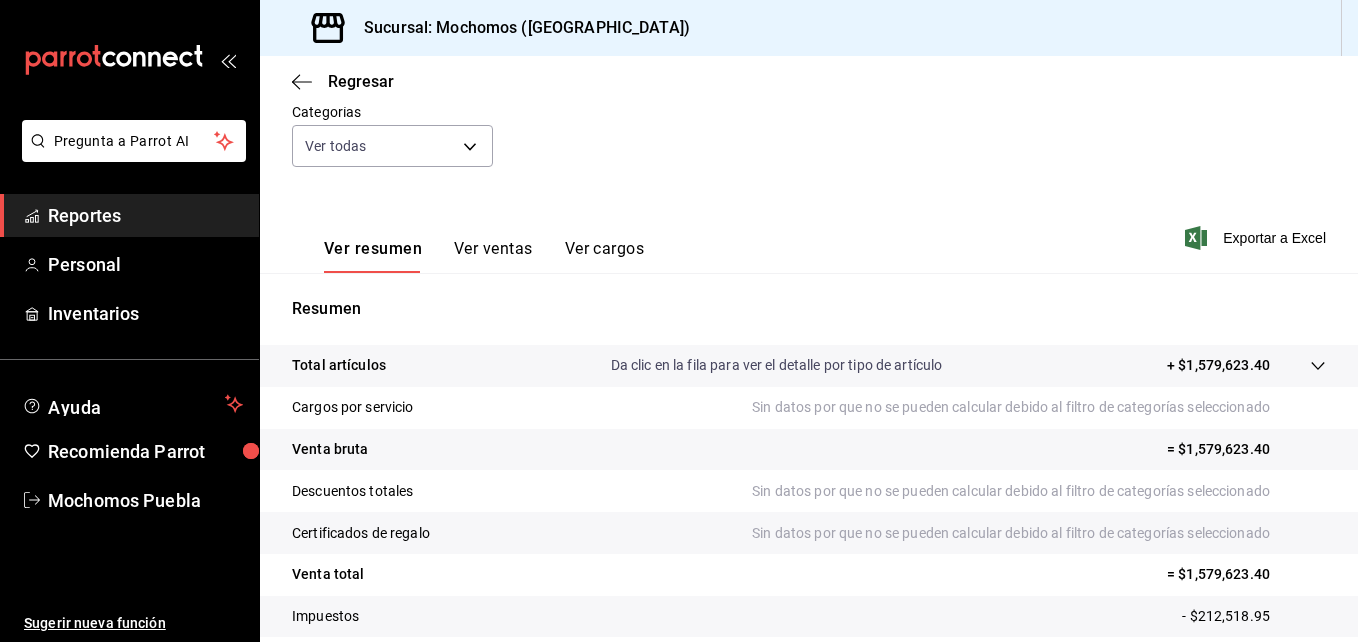 click on "Da clic en la fila para ver el detalle por tipo de artículo" at bounding box center (777, 365) 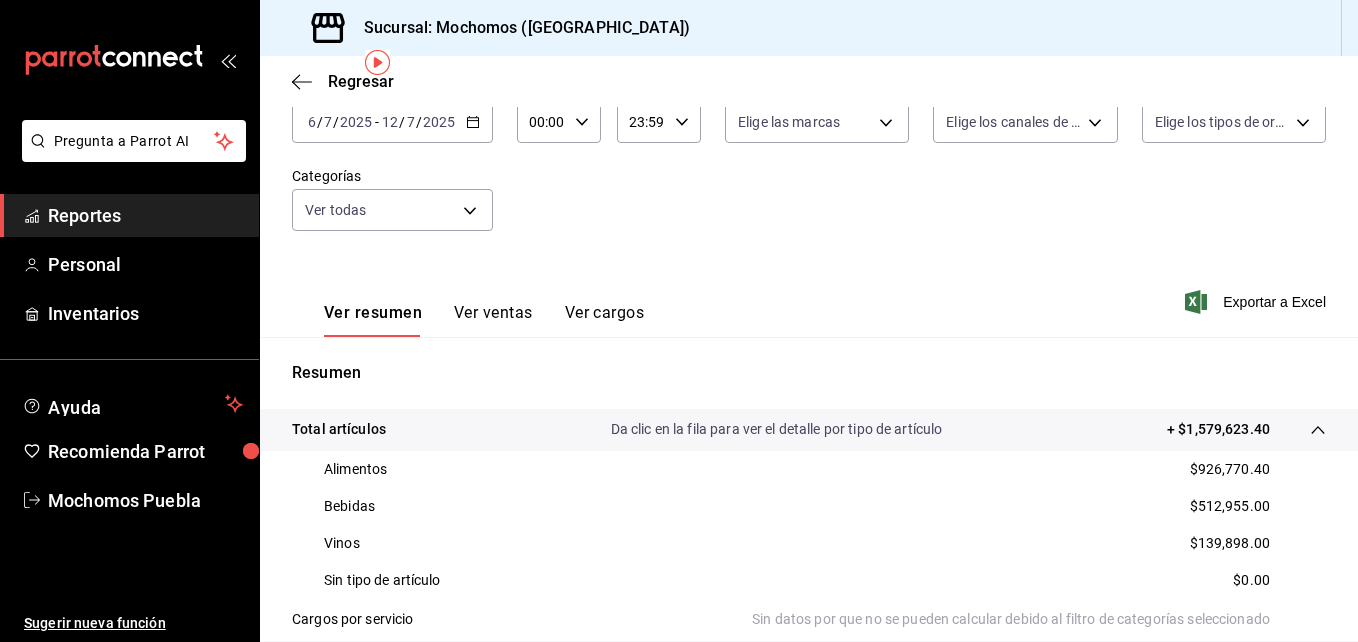 scroll, scrollTop: 41, scrollLeft: 0, axis: vertical 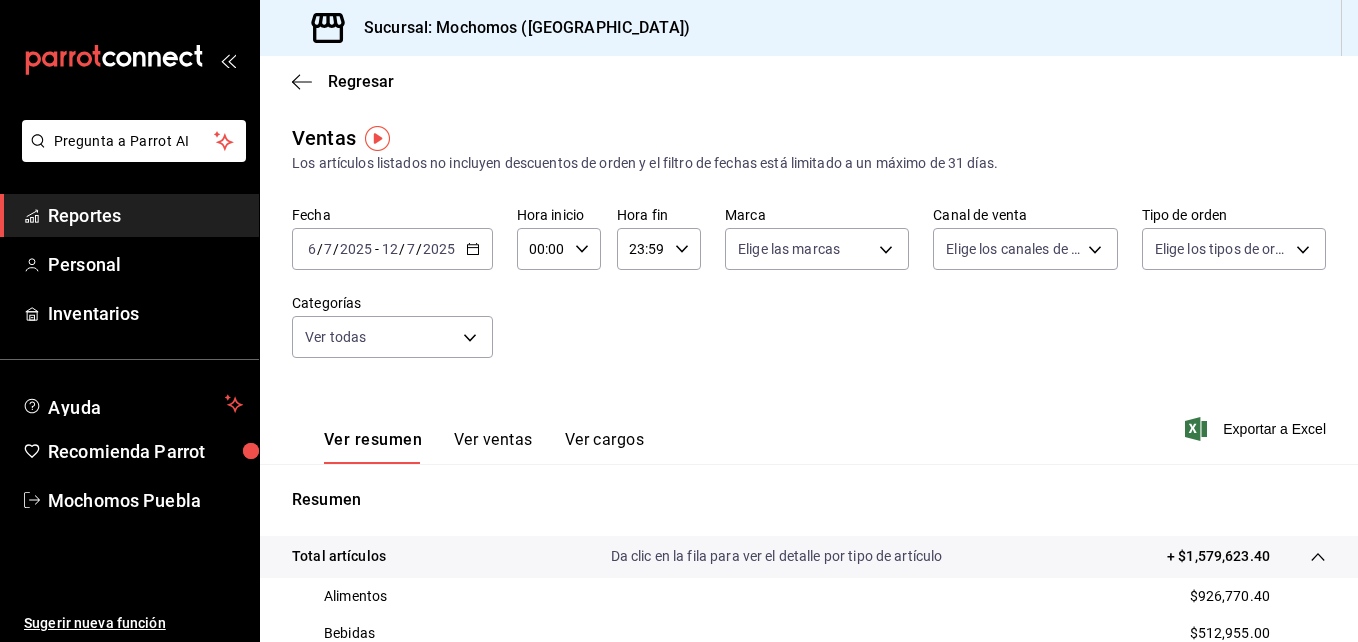 click on "[DATE] [DATE] - [DATE] [DATE]" at bounding box center (392, 249) 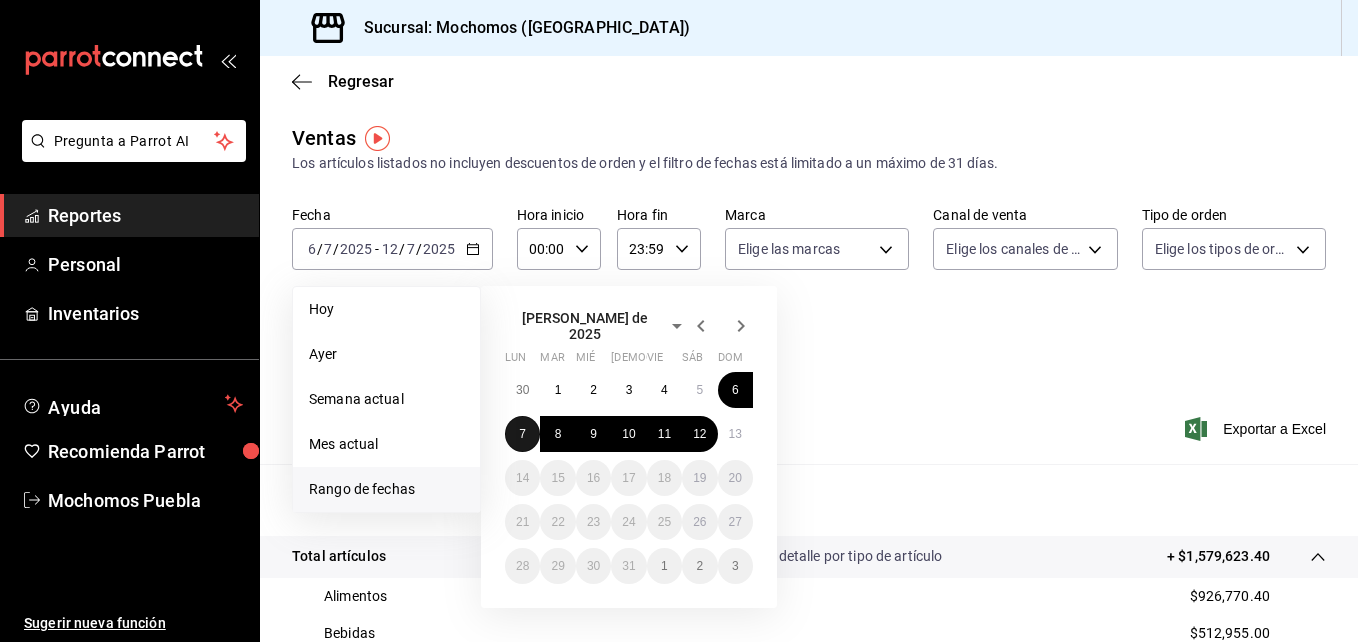 click on "7" at bounding box center [522, 434] 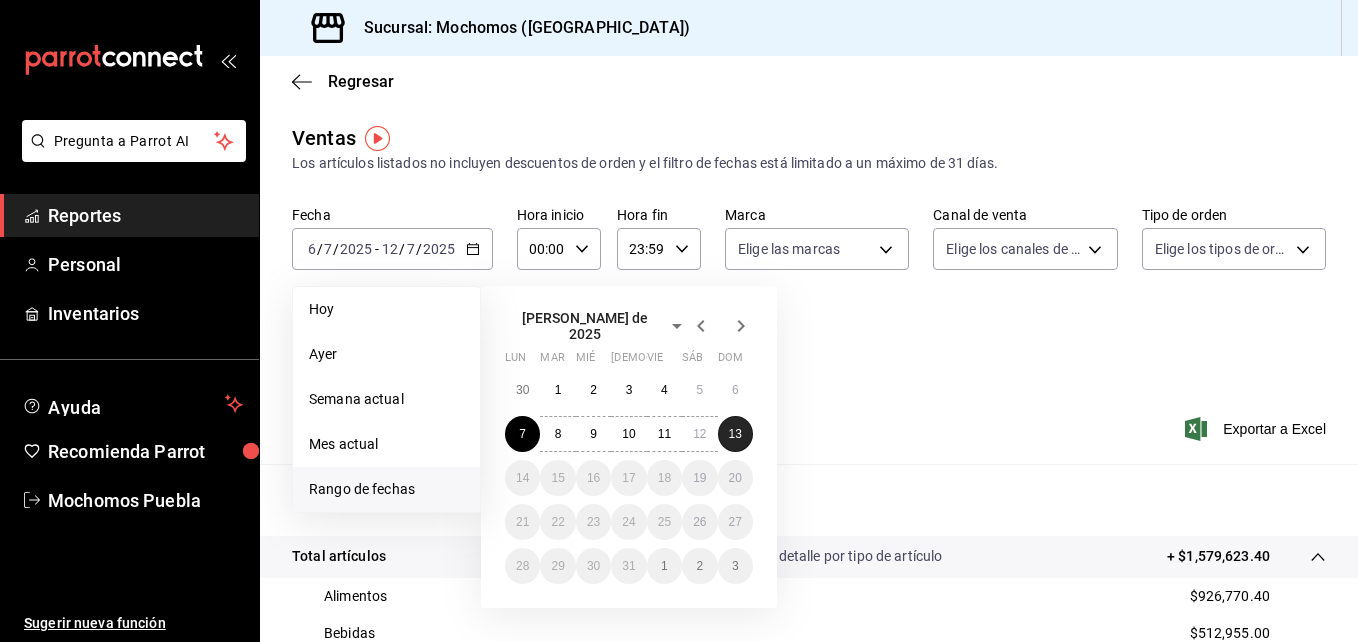 click on "13" at bounding box center [735, 434] 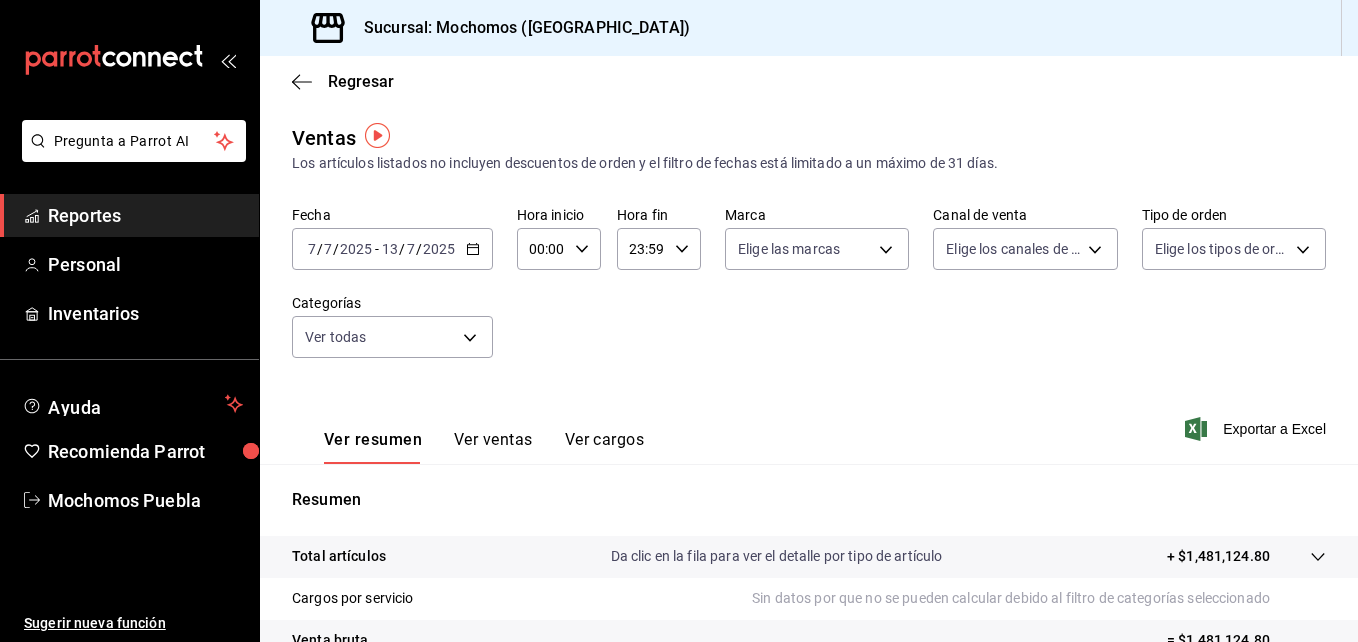 scroll, scrollTop: 114, scrollLeft: 0, axis: vertical 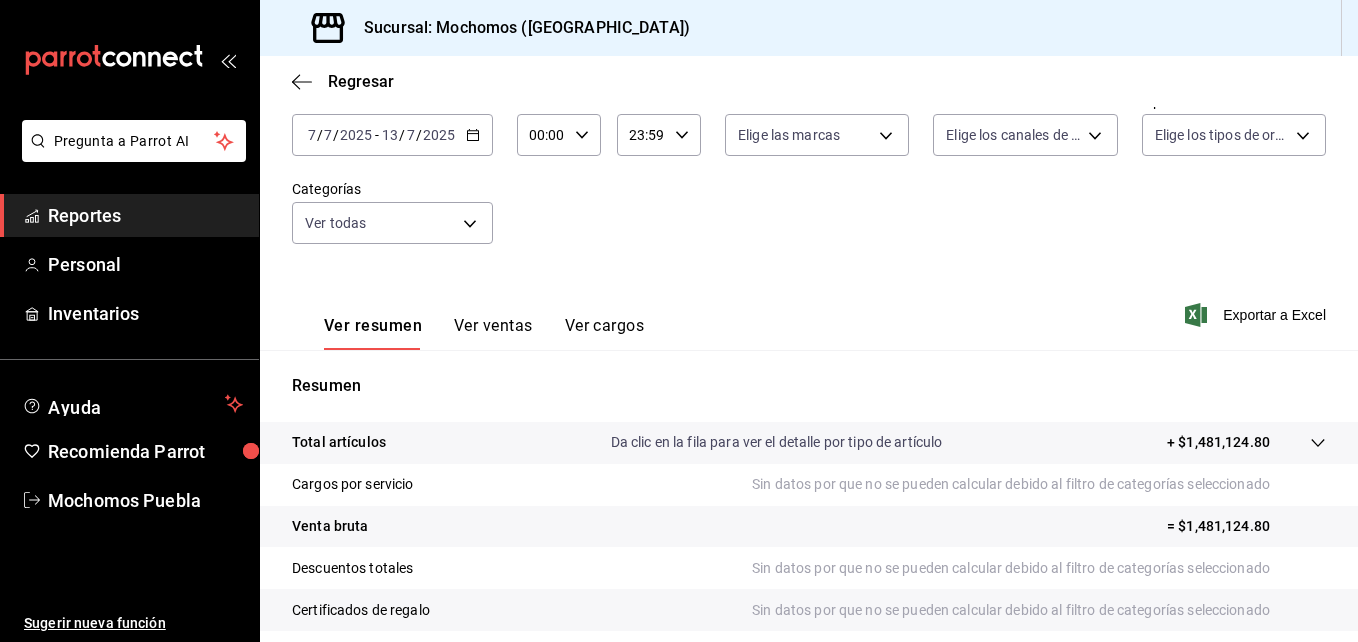click on "Da clic en la fila para ver el detalle por tipo de artículo" at bounding box center (777, 442) 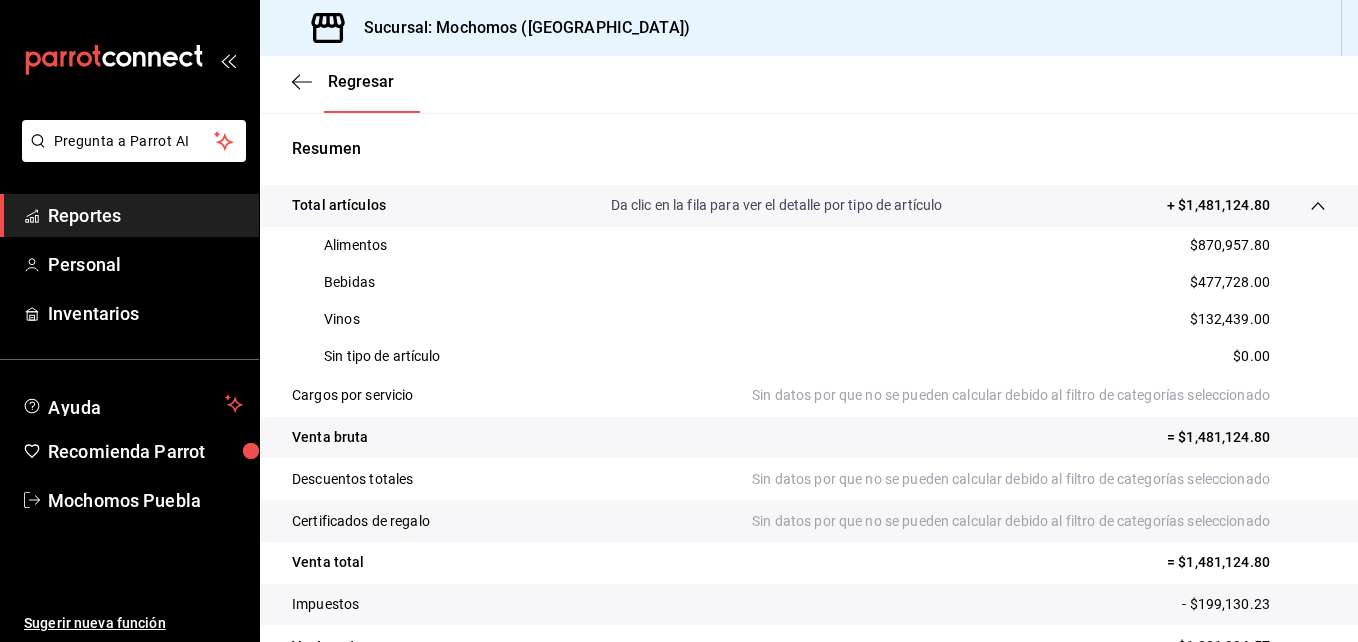 scroll, scrollTop: 464, scrollLeft: 0, axis: vertical 